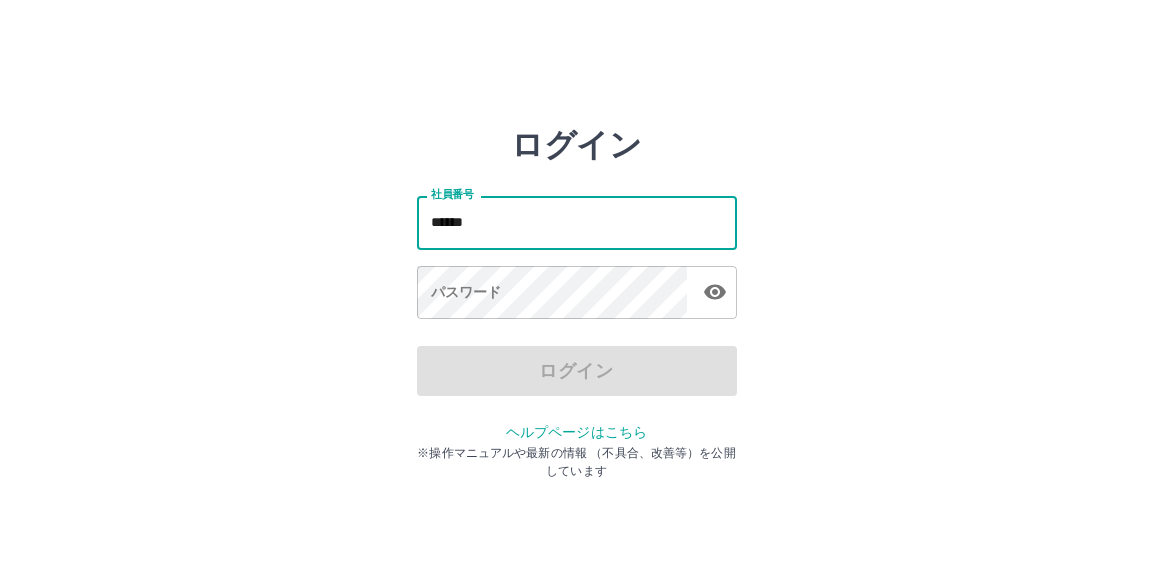 scroll, scrollTop: 0, scrollLeft: 0, axis: both 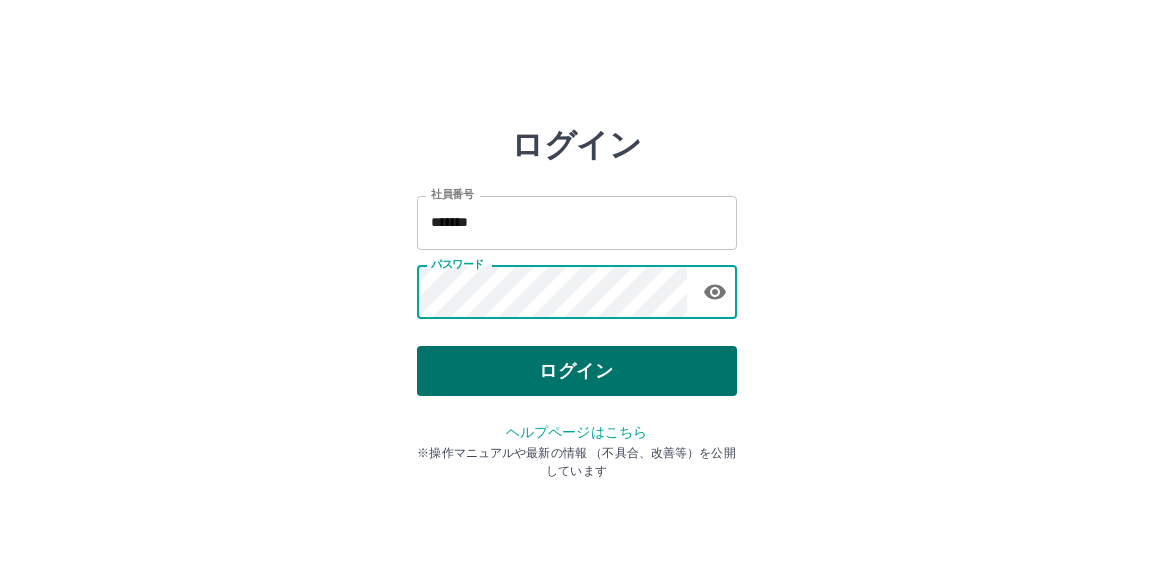 click on "ログイン" at bounding box center (577, 371) 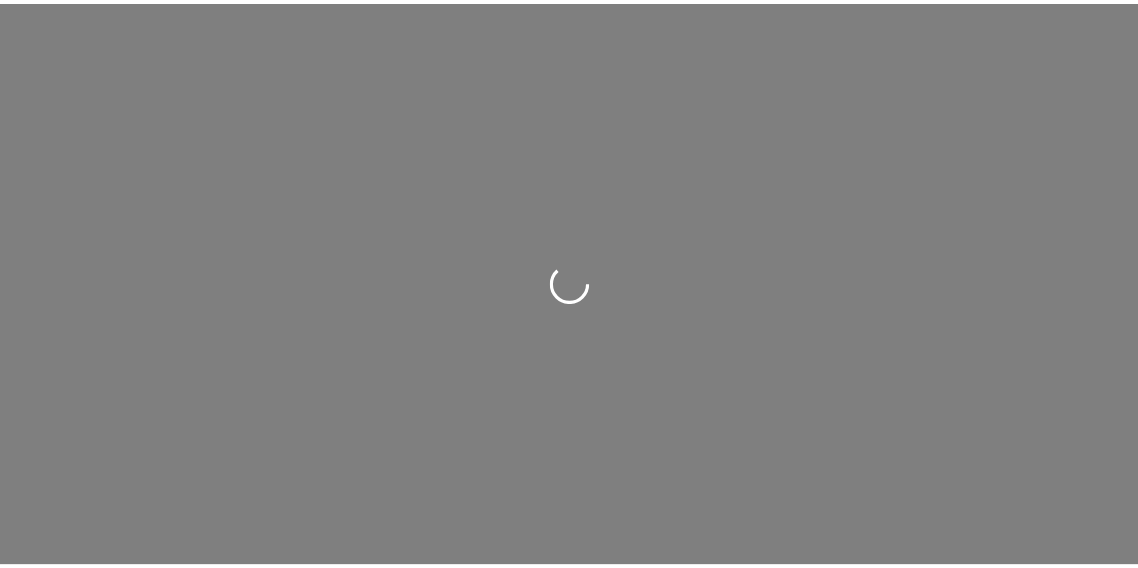 scroll, scrollTop: 0, scrollLeft: 0, axis: both 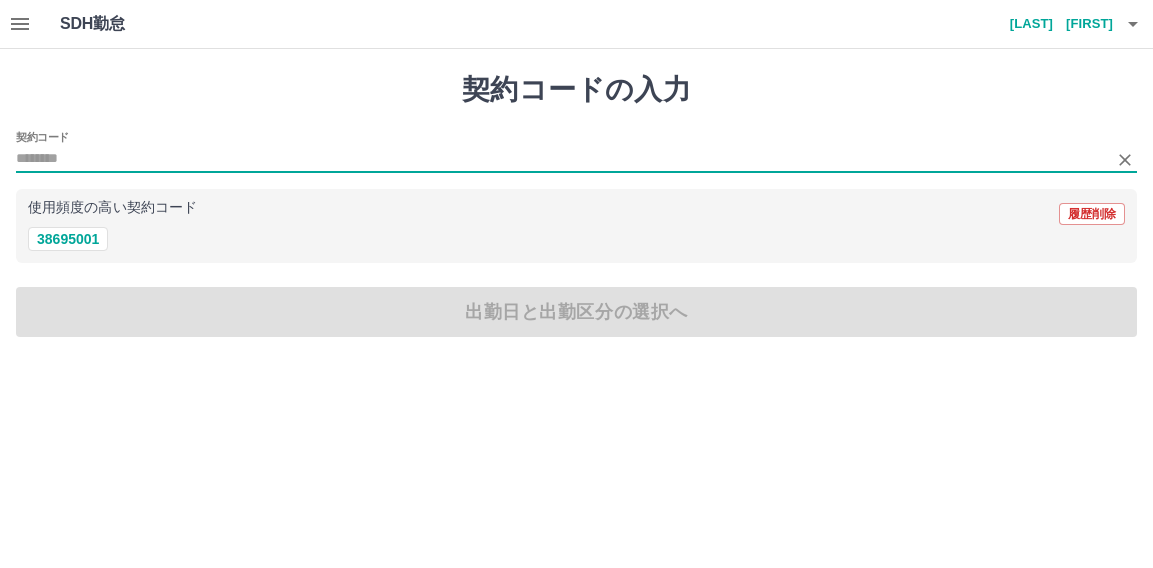 click on "契約コード" at bounding box center [561, 159] 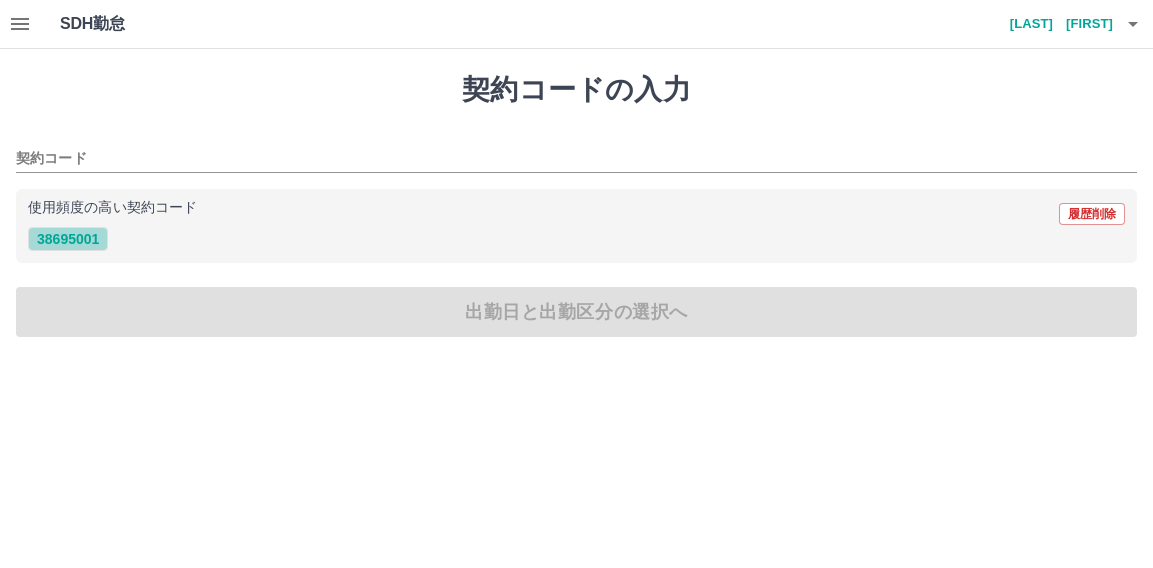 click on "38695001" at bounding box center [68, 239] 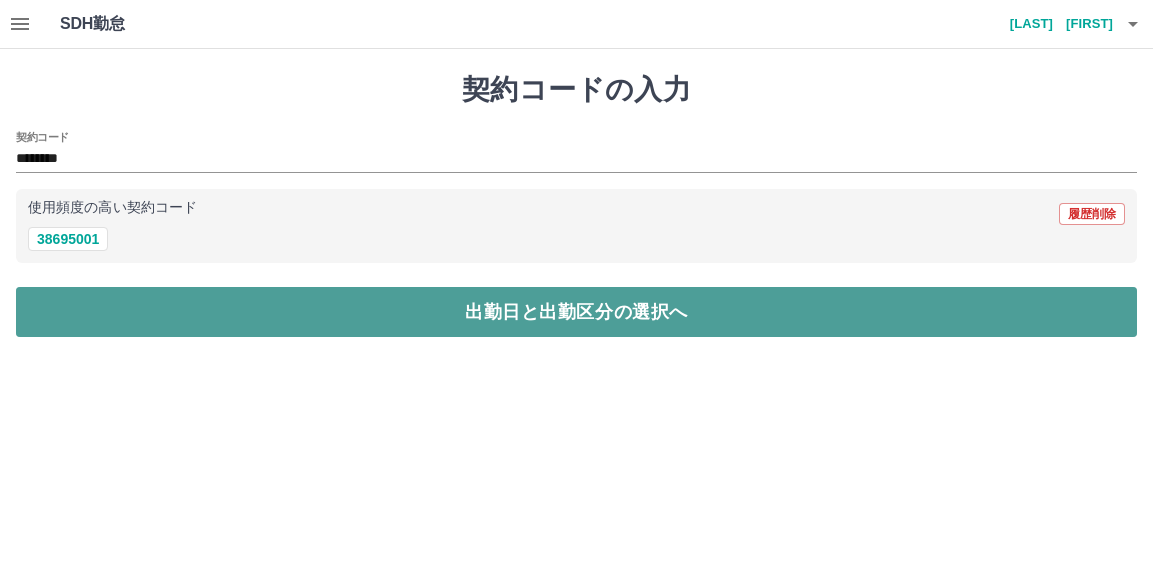 click on "出勤日と出勤区分の選択へ" at bounding box center [576, 312] 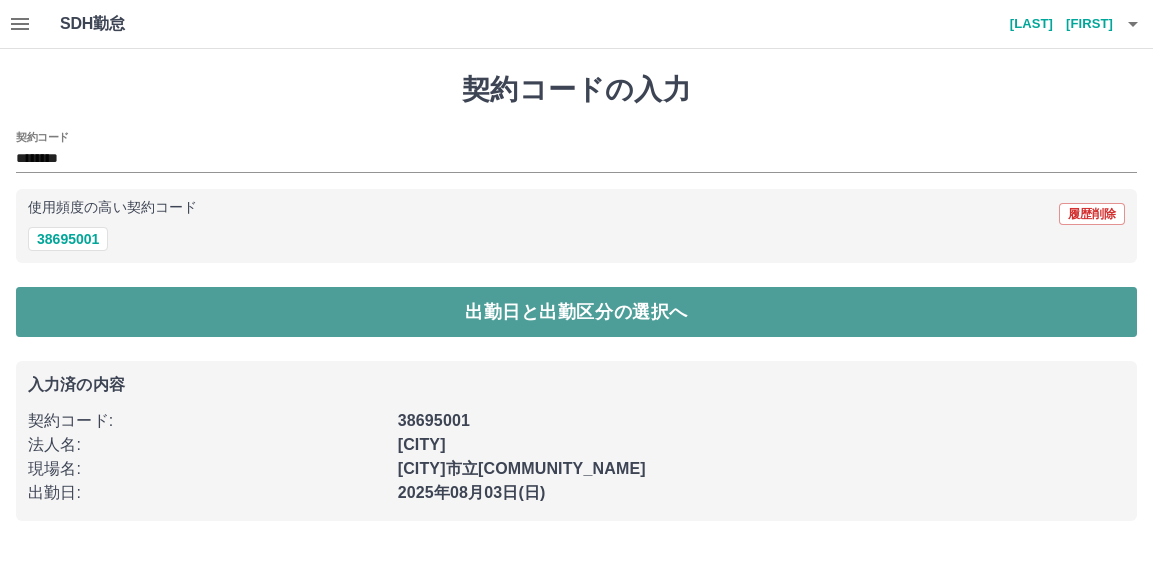 click on "出勤日と出勤区分の選択へ" at bounding box center (576, 312) 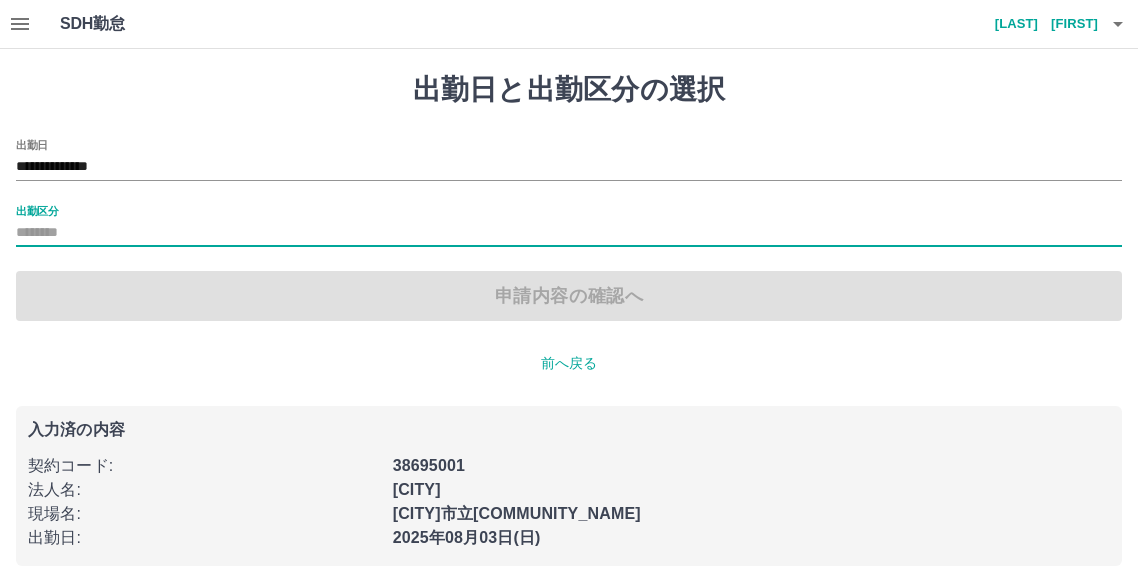 click on "出勤区分" at bounding box center (569, 233) 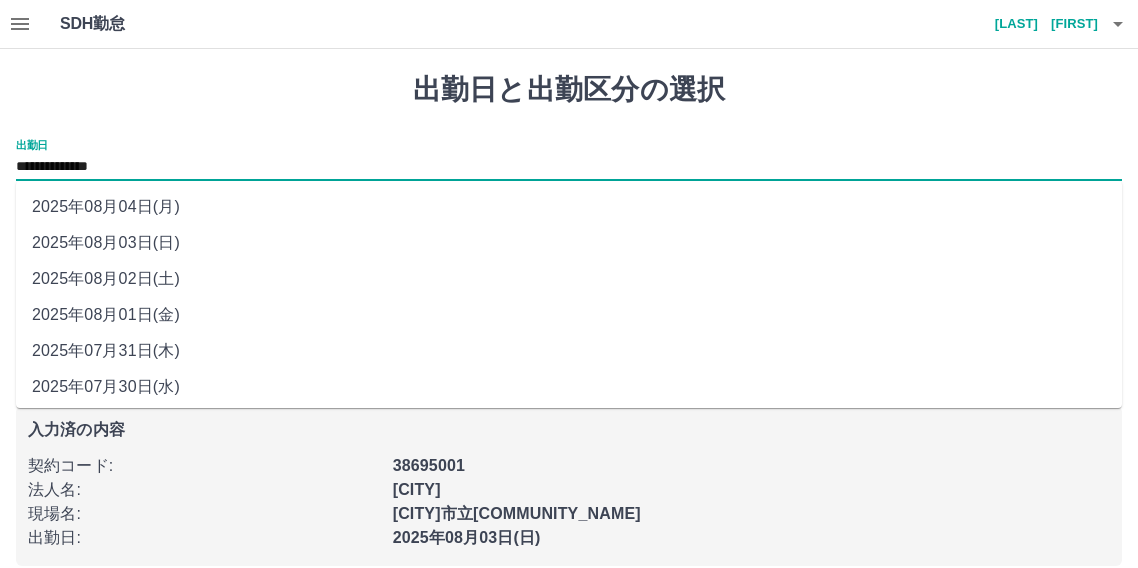 click on "**********" at bounding box center [569, 167] 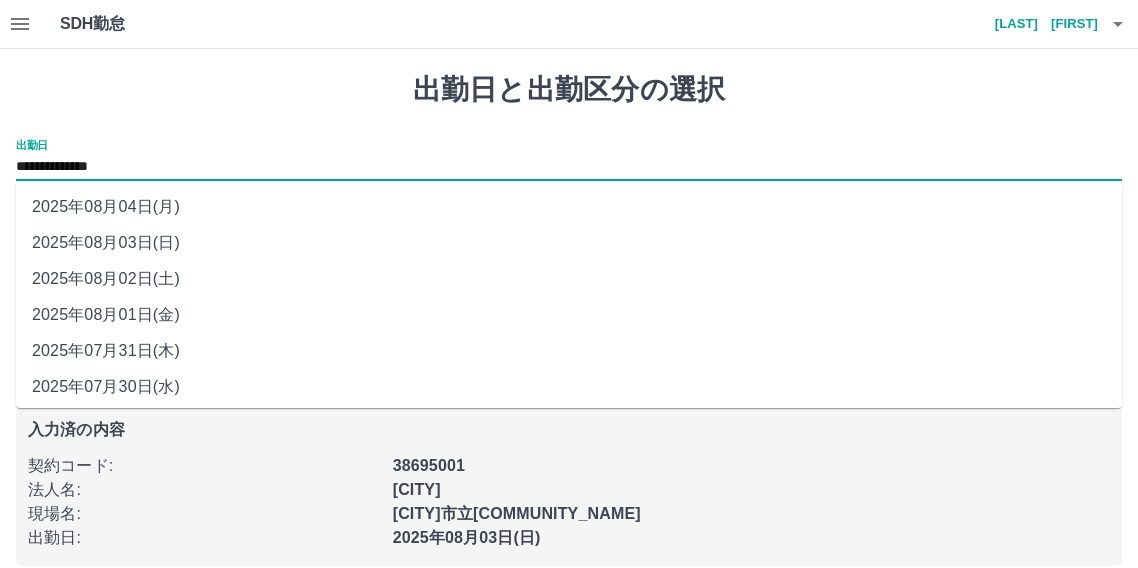 drag, startPoint x: 148, startPoint y: 158, endPoint x: 133, endPoint y: 252, distance: 95.189285 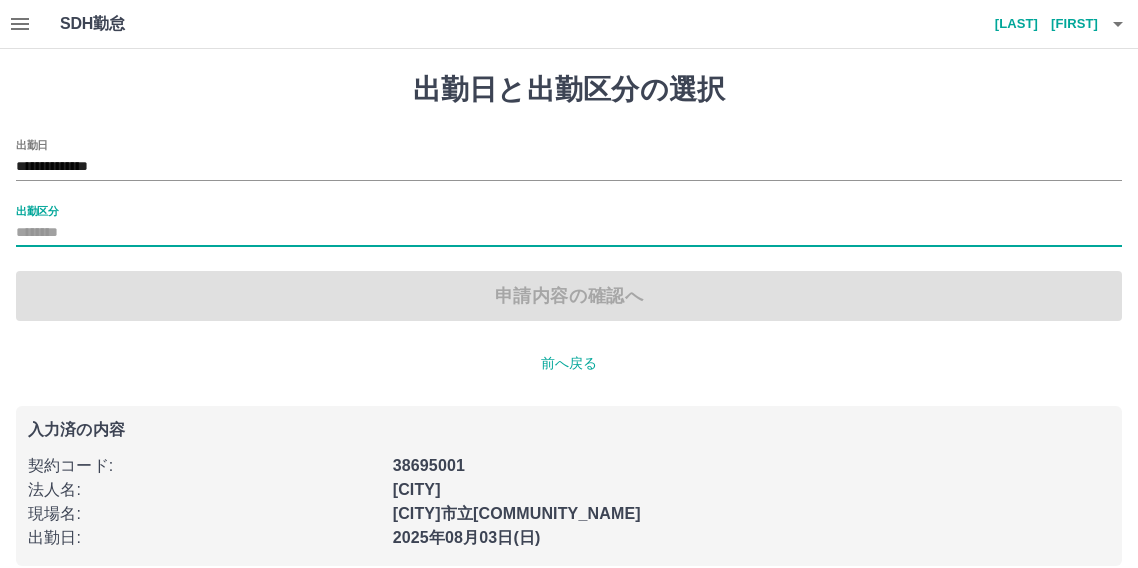 click on "出勤区分" at bounding box center [569, 233] 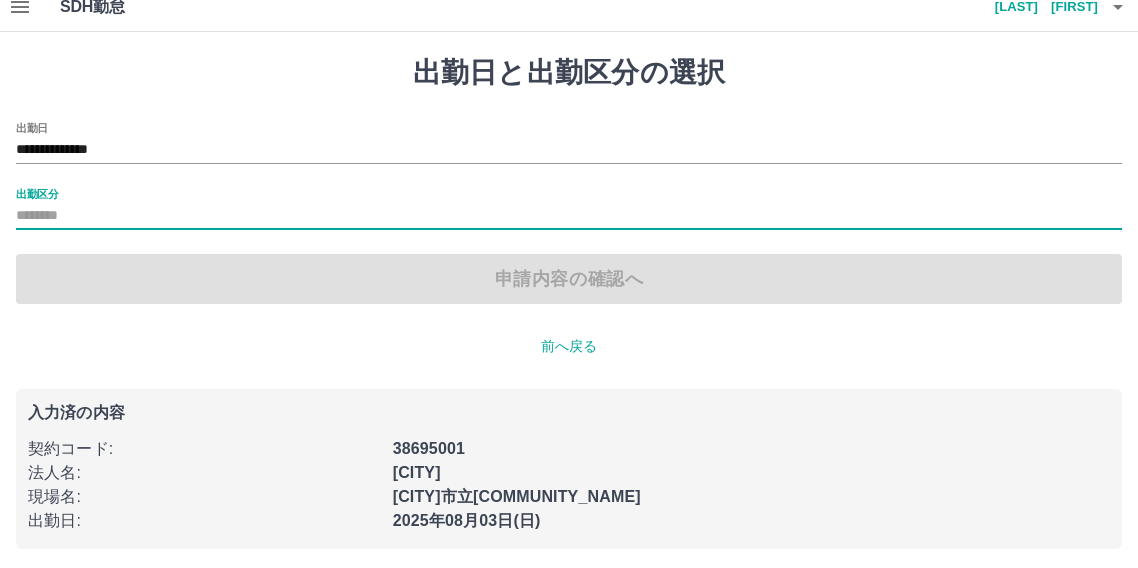 scroll, scrollTop: 22, scrollLeft: 0, axis: vertical 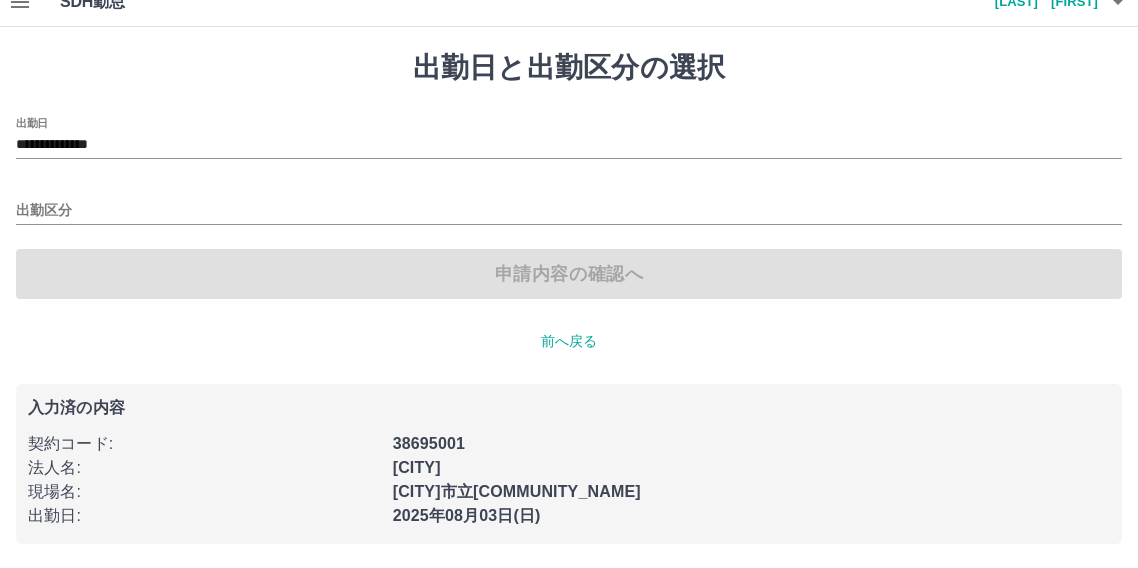 click on "前へ戻る" at bounding box center [569, 341] 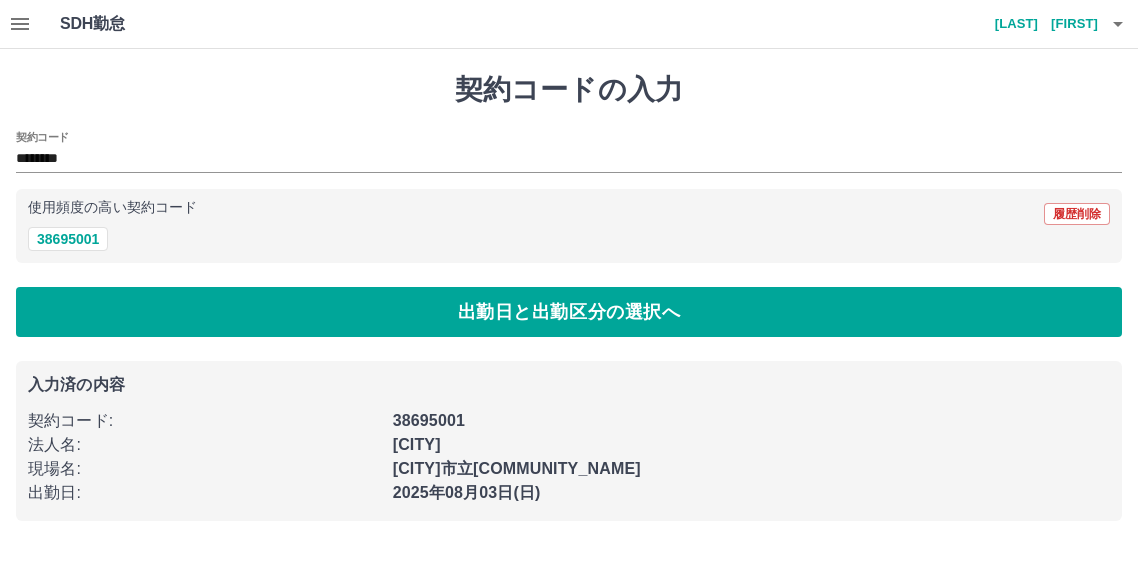 scroll, scrollTop: 0, scrollLeft: 0, axis: both 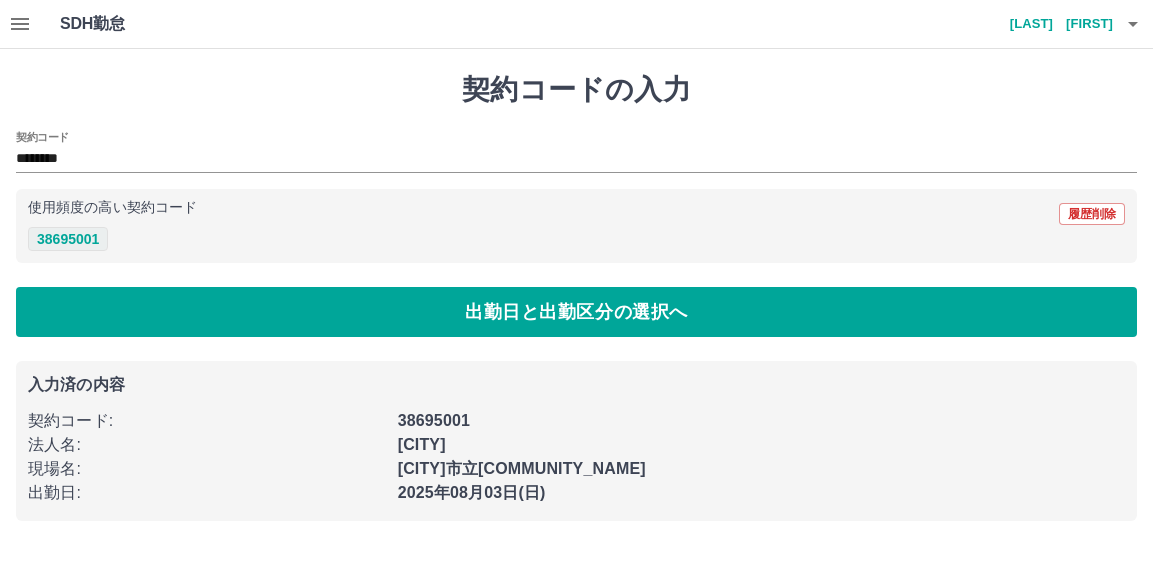click on "38695001" at bounding box center (68, 239) 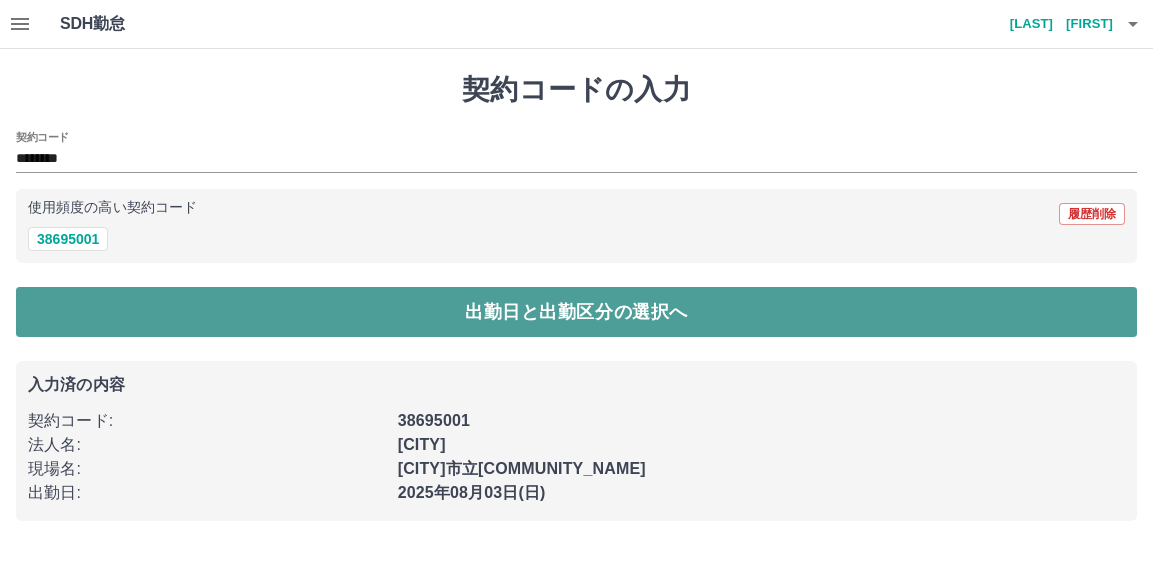 click on "出勤日と出勤区分の選択へ" at bounding box center [576, 312] 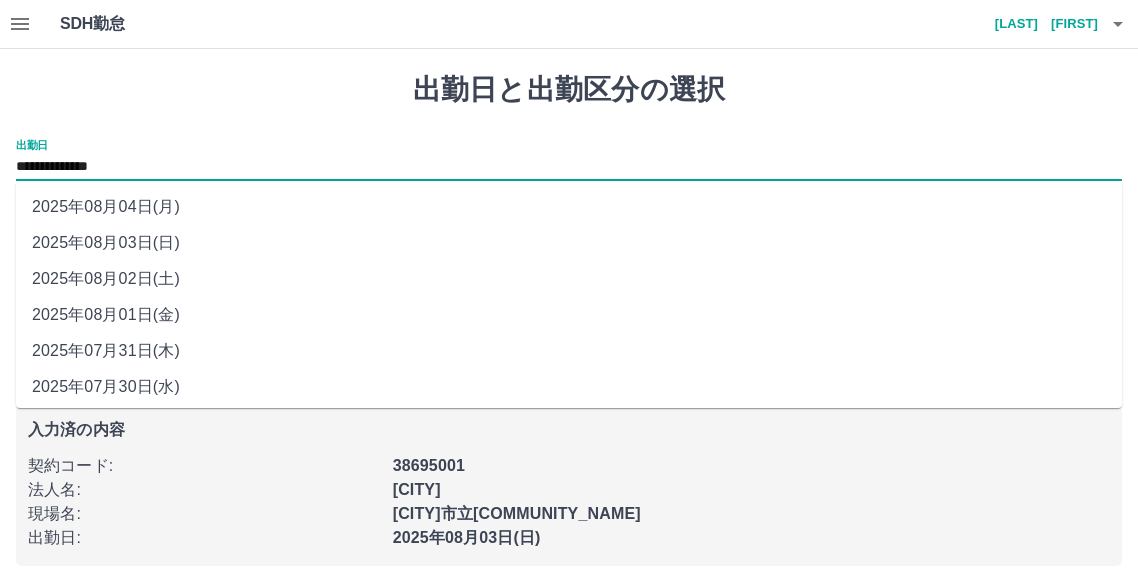 click on "**********" at bounding box center (569, 167) 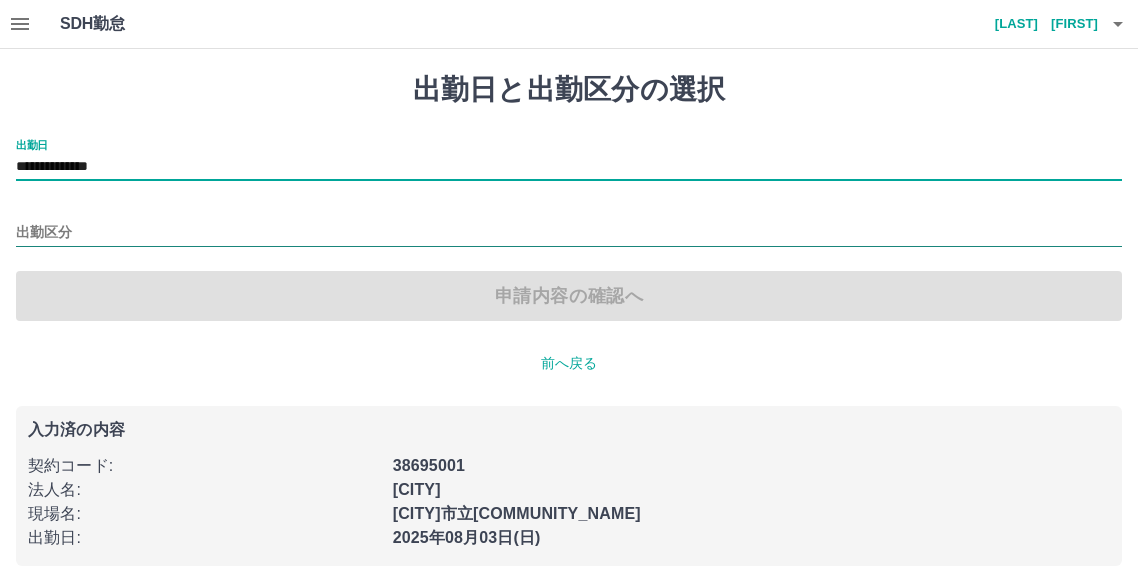 click on "出勤区分" at bounding box center (569, 233) 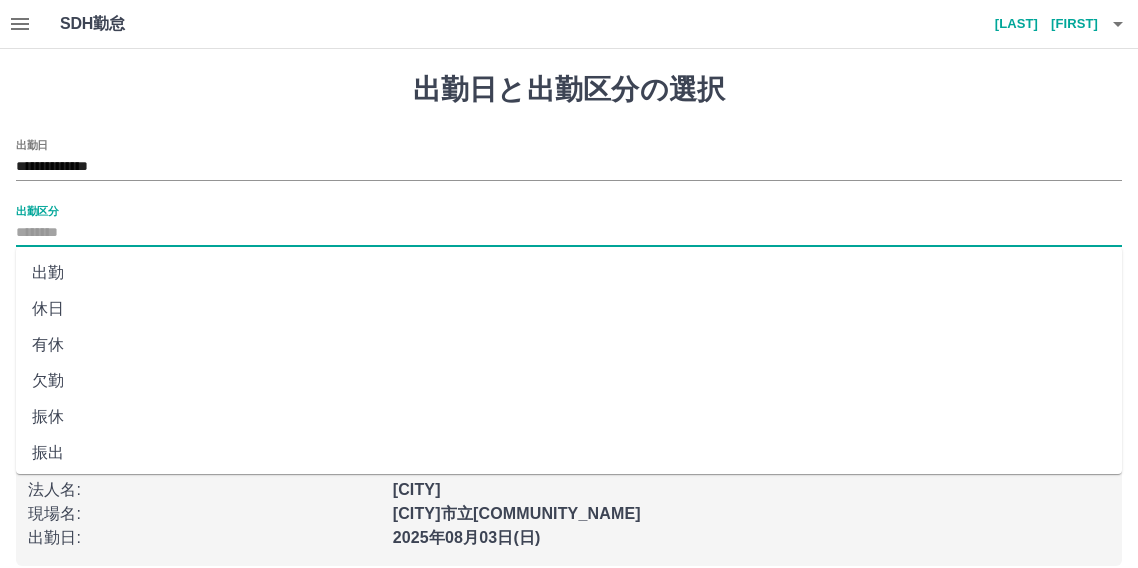 click on "出勤" at bounding box center (569, 273) 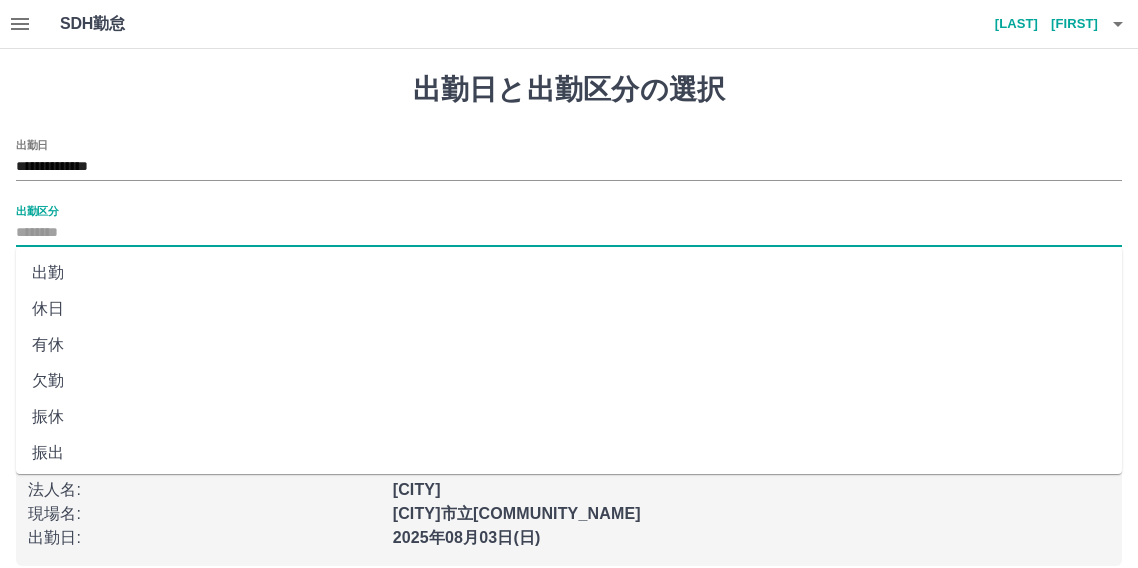 type on "**" 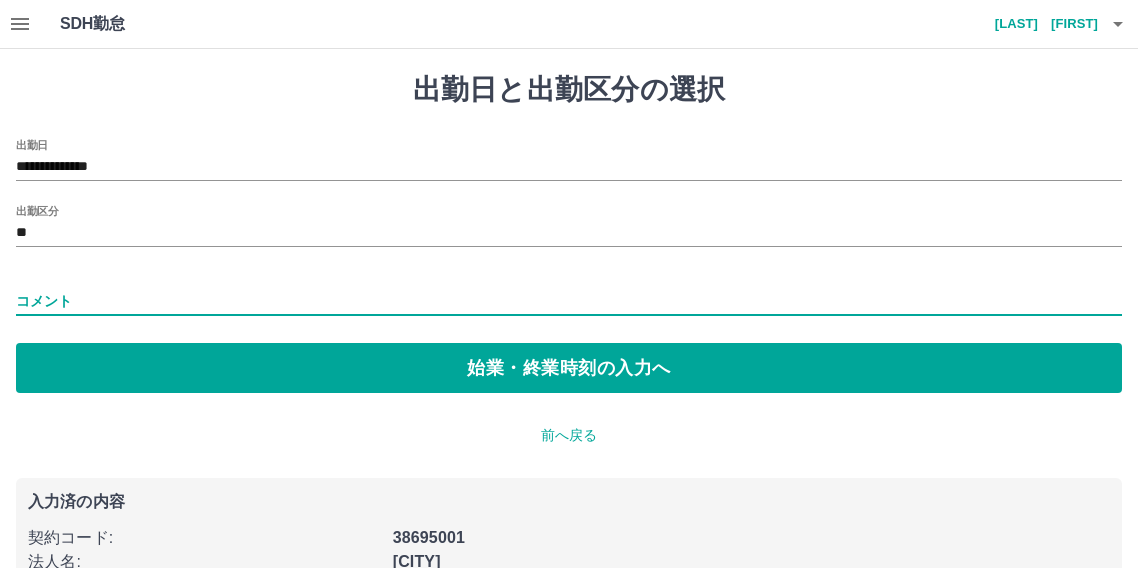 click on "コメント" at bounding box center [569, 301] 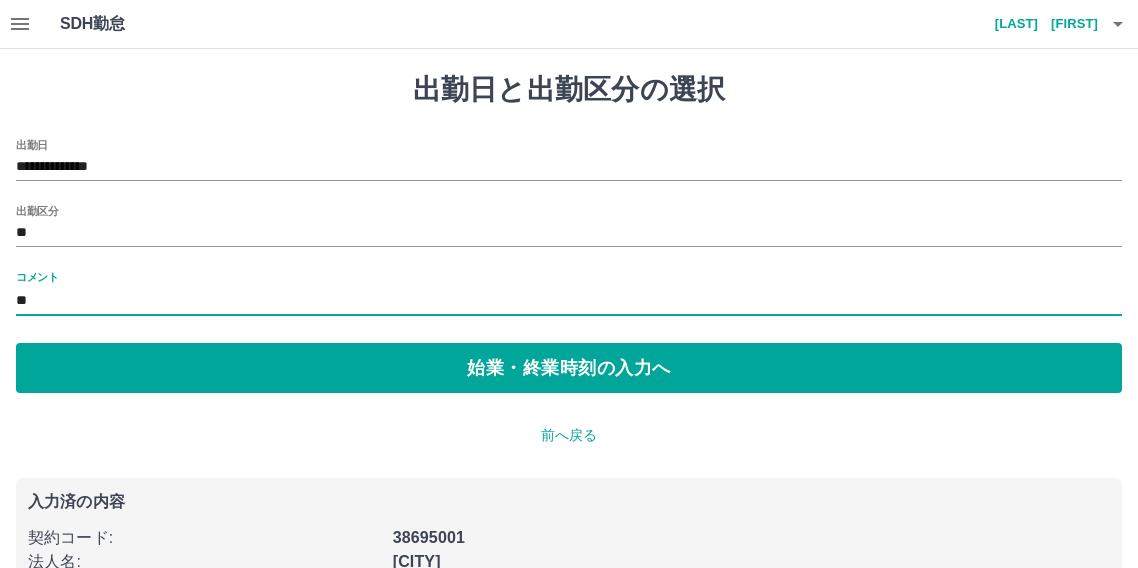 type on "*" 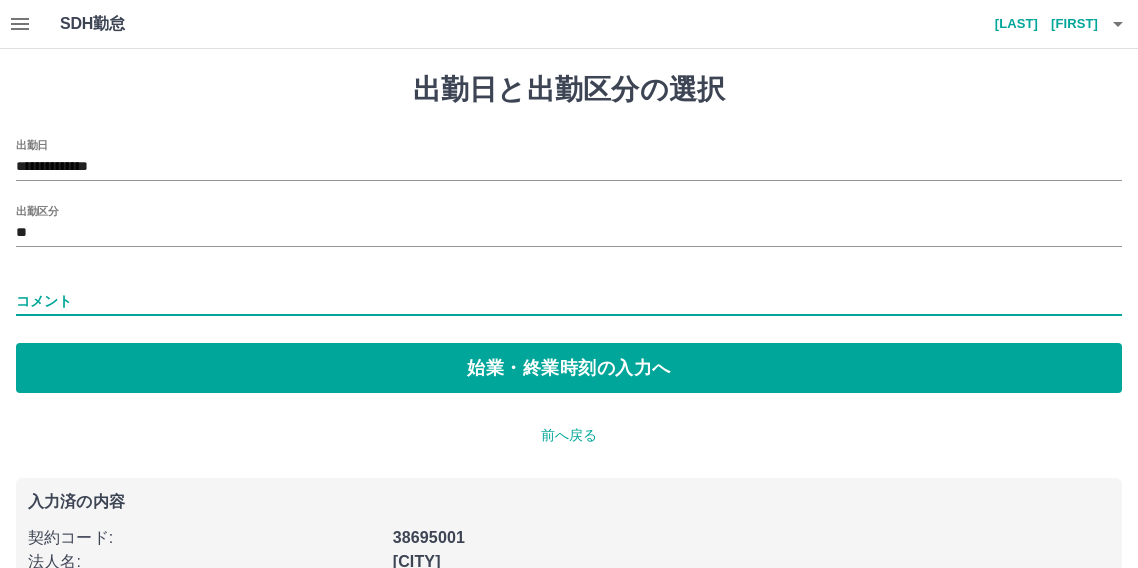 click on "コメント" at bounding box center (569, 301) 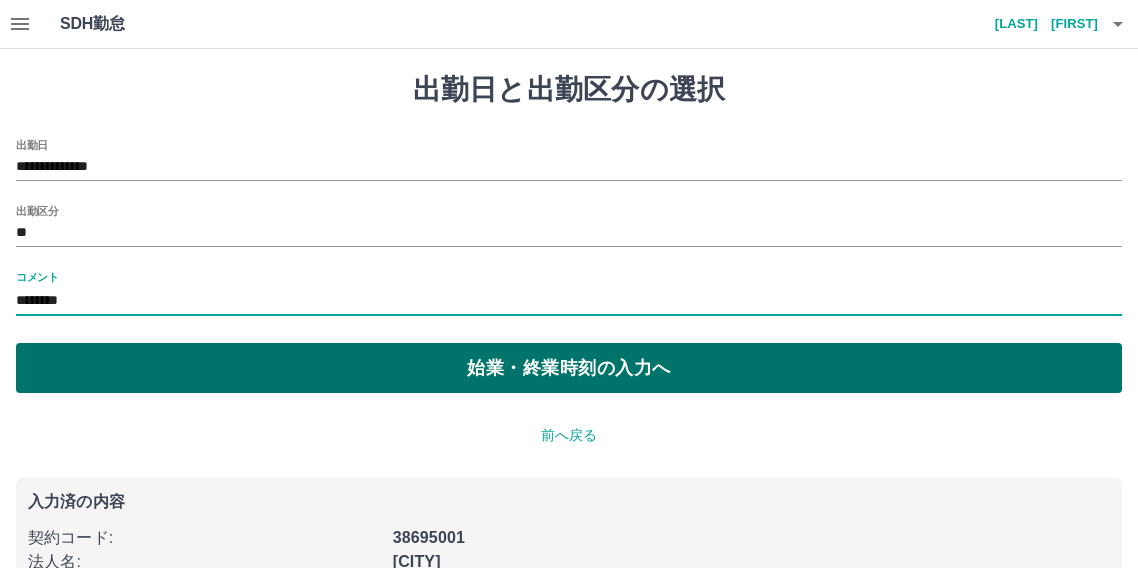 type on "********" 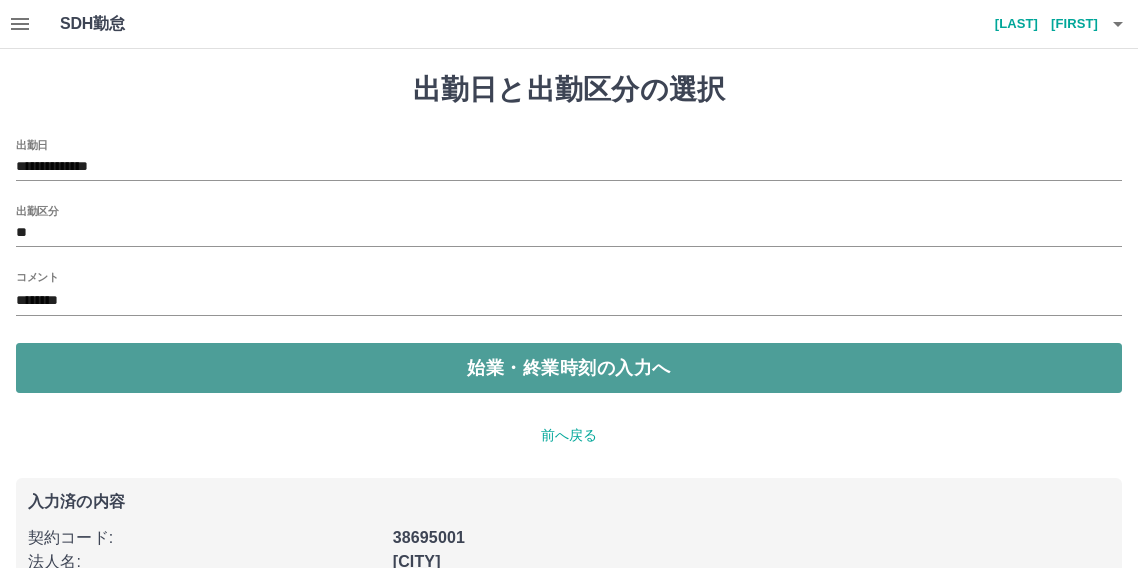 click on "始業・終業時刻の入力へ" at bounding box center (569, 368) 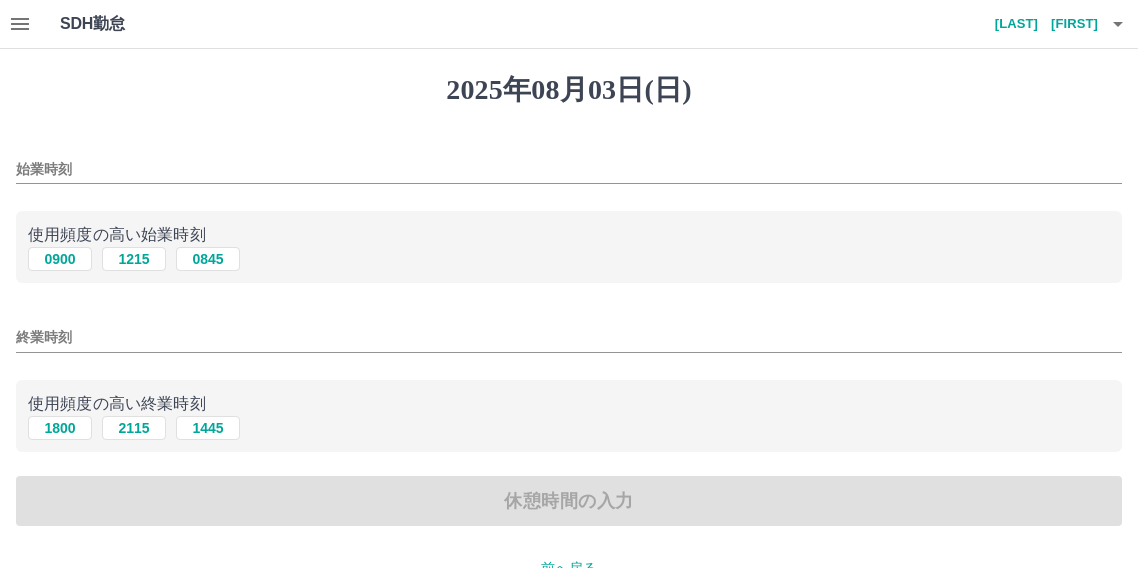 click on "始業時刻" at bounding box center (569, 169) 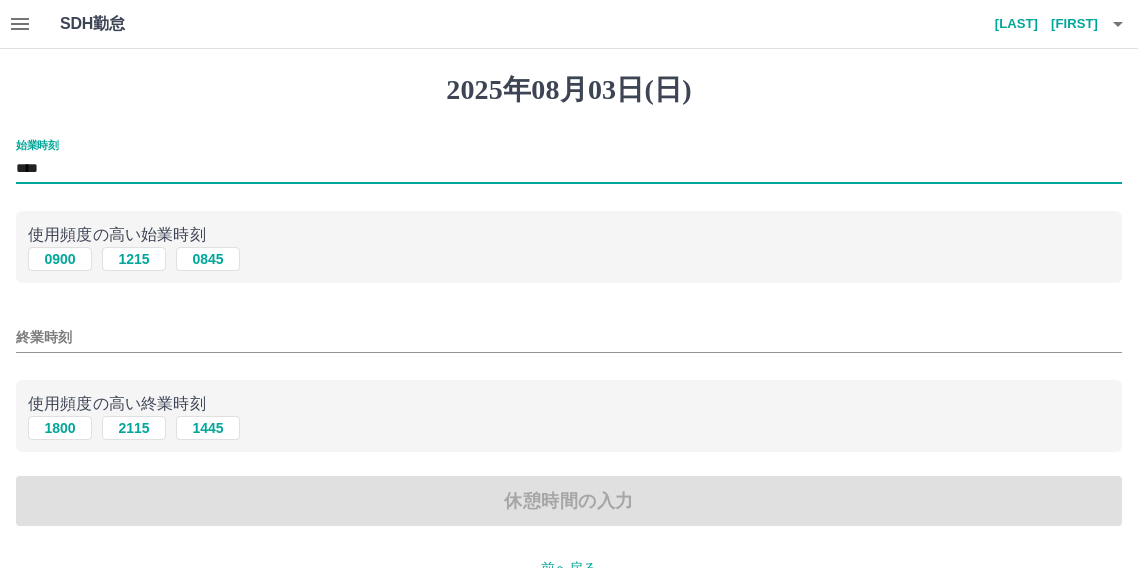 type on "****" 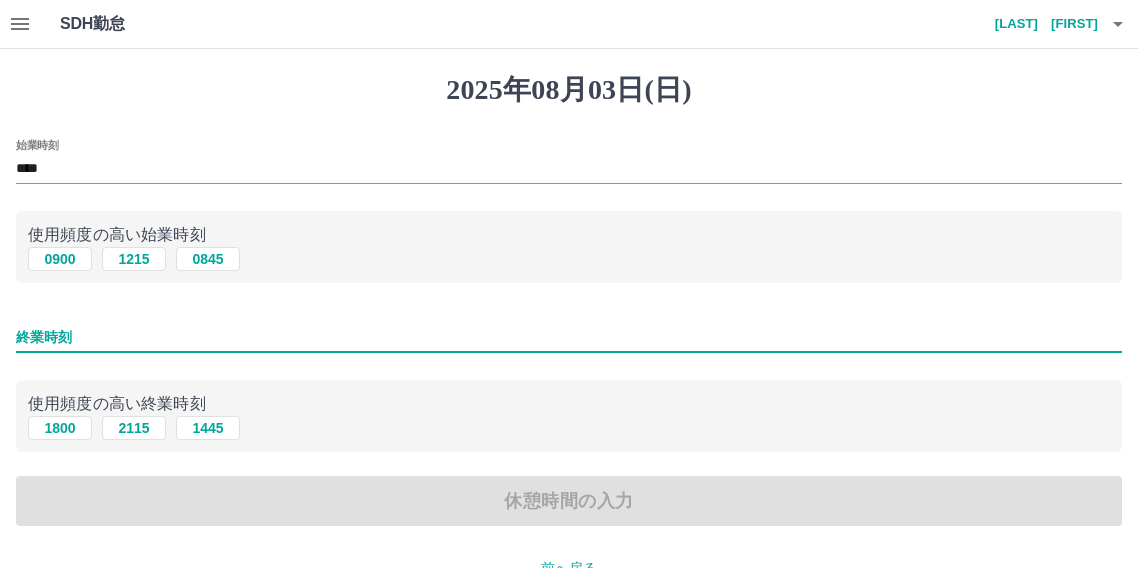 type on "****" 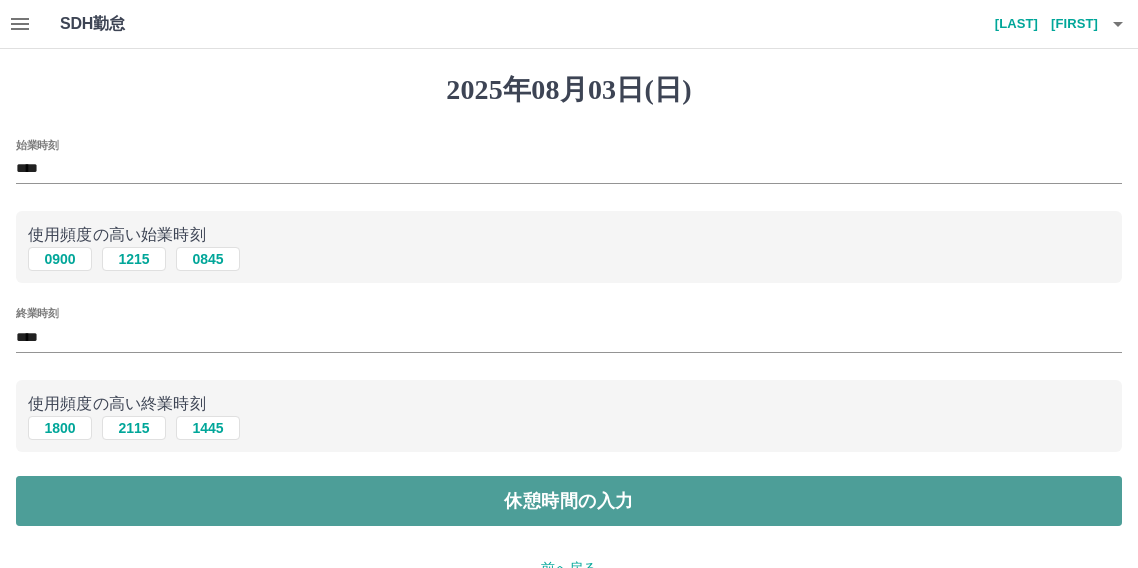 click on "休憩時間の入力" at bounding box center (569, 501) 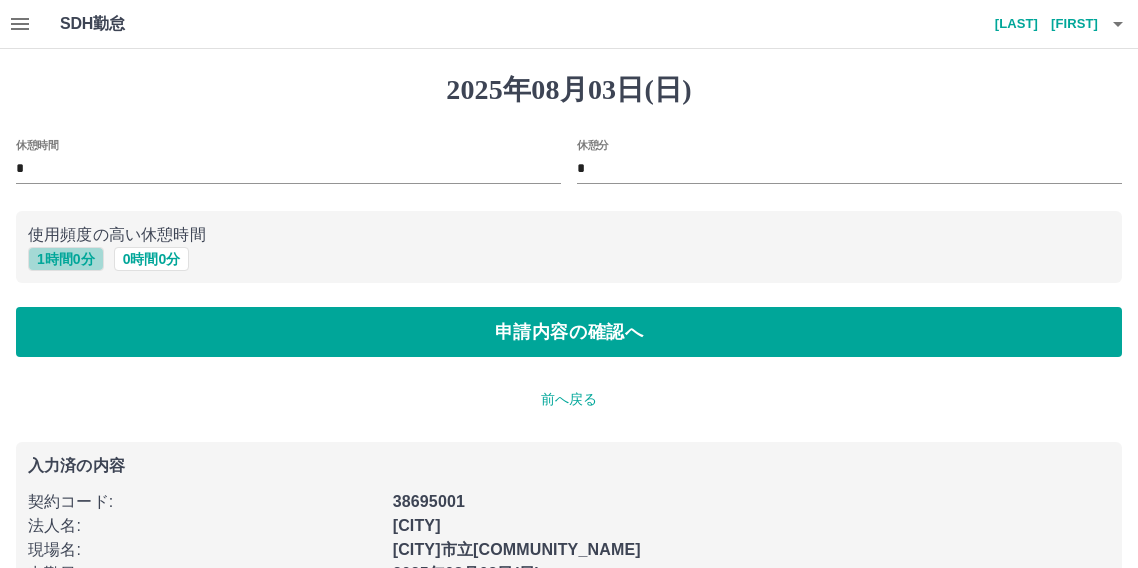 click on "1 時間 0 分" at bounding box center (66, 259) 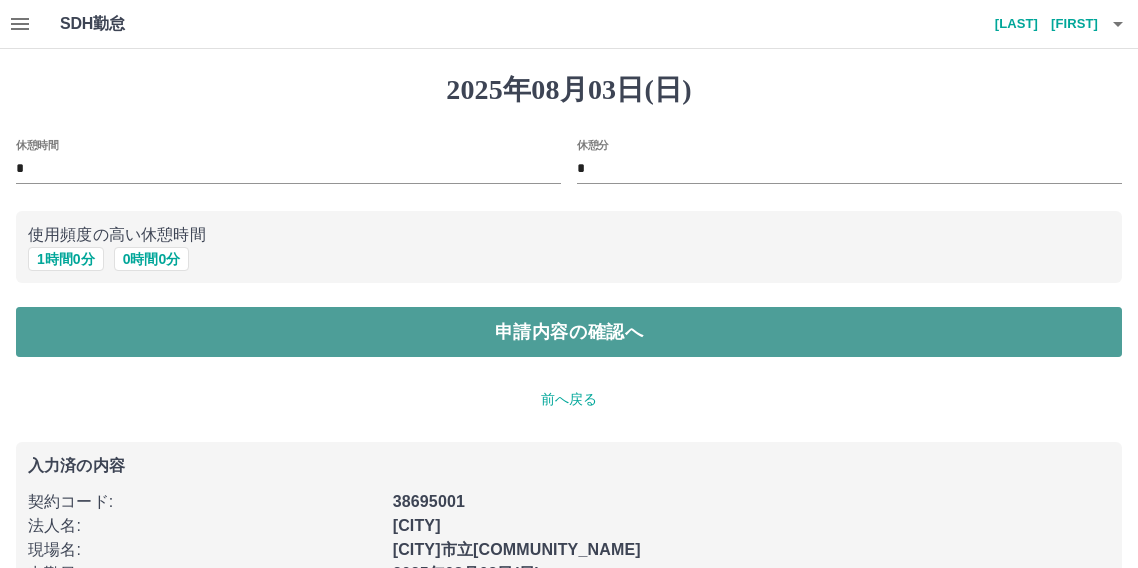 click on "申請内容の確認へ" at bounding box center (569, 332) 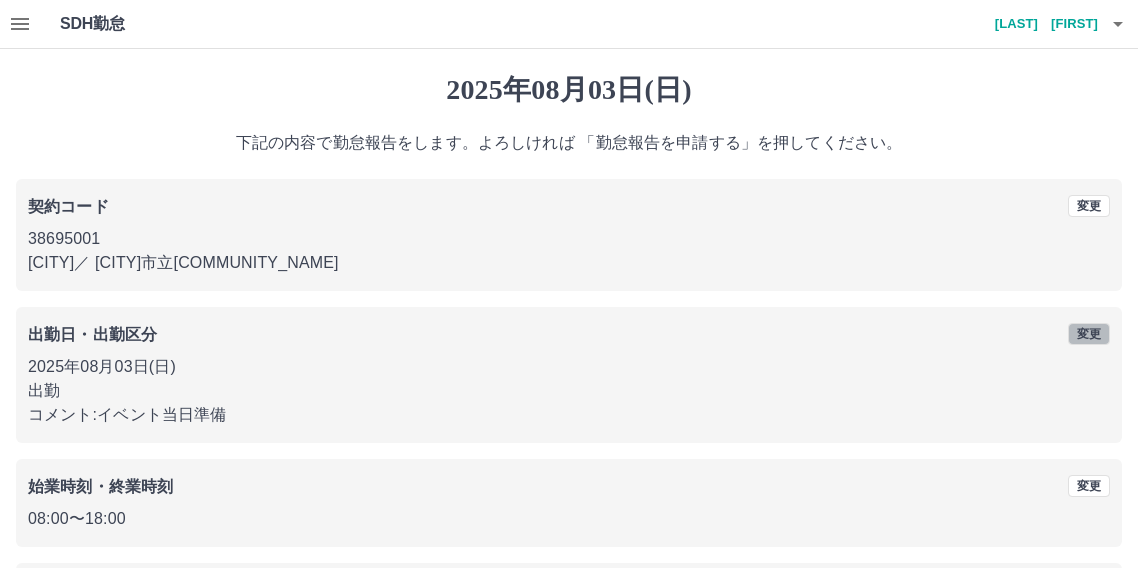 click on "変更" at bounding box center (1089, 334) 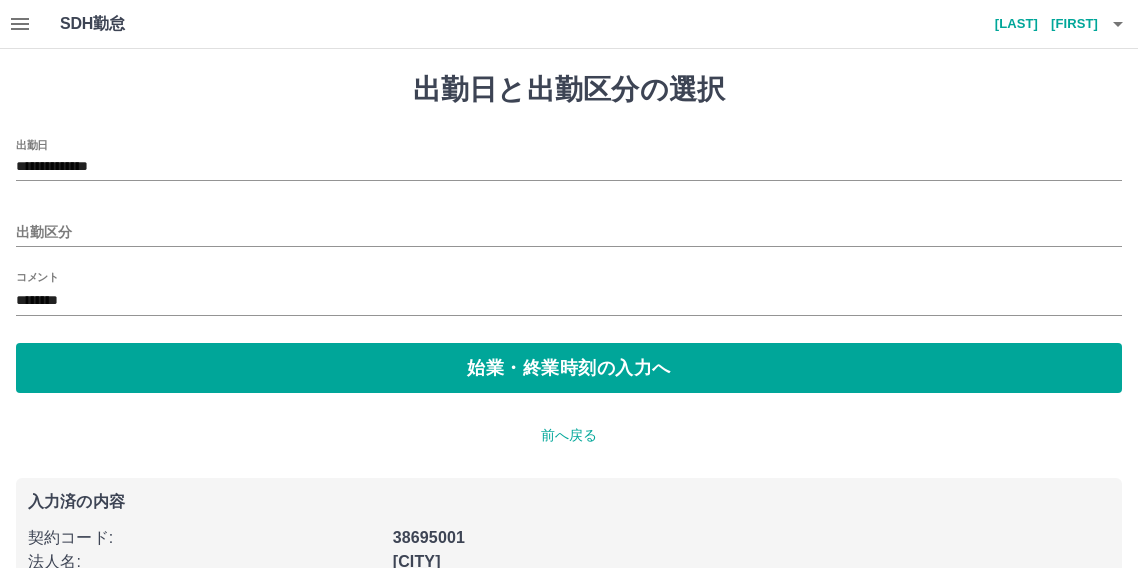 type on "**" 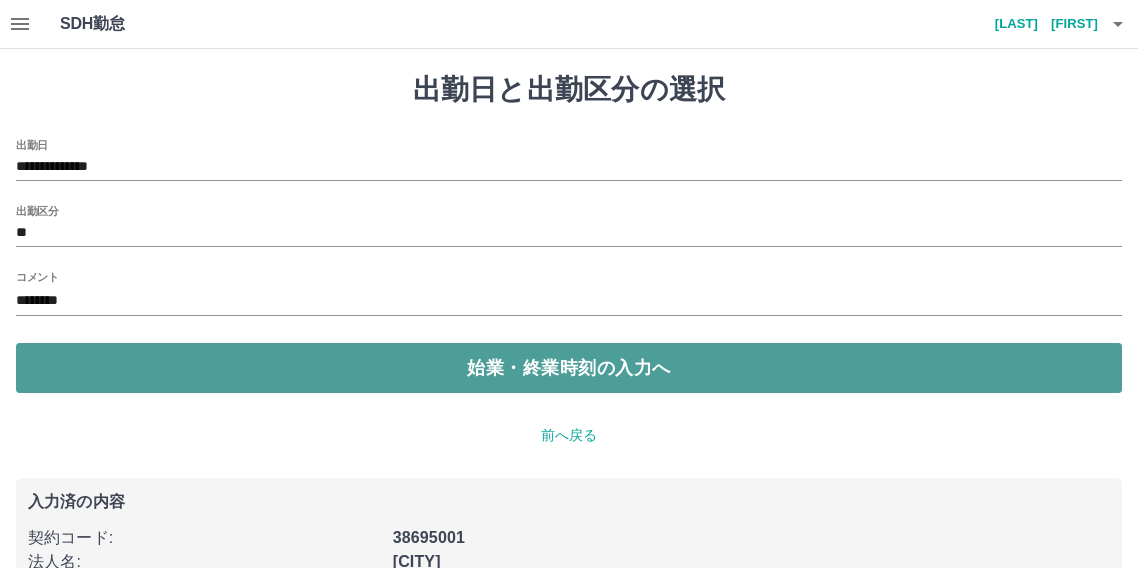 click on "始業・終業時刻の入力へ" at bounding box center [569, 368] 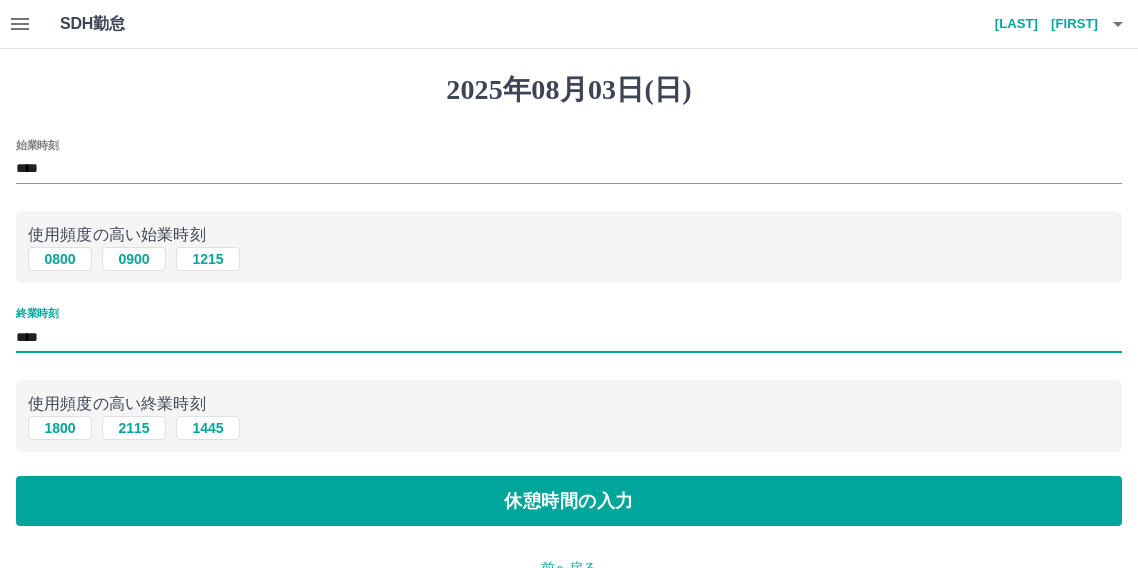 click on "****" at bounding box center [569, 337] 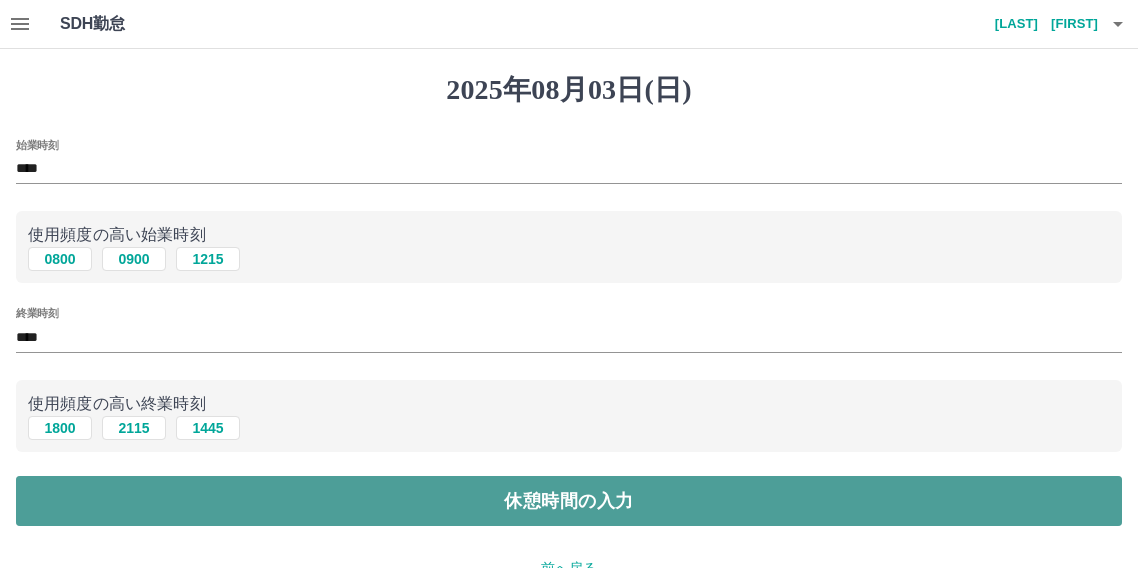 click on "休憩時間の入力" at bounding box center (569, 501) 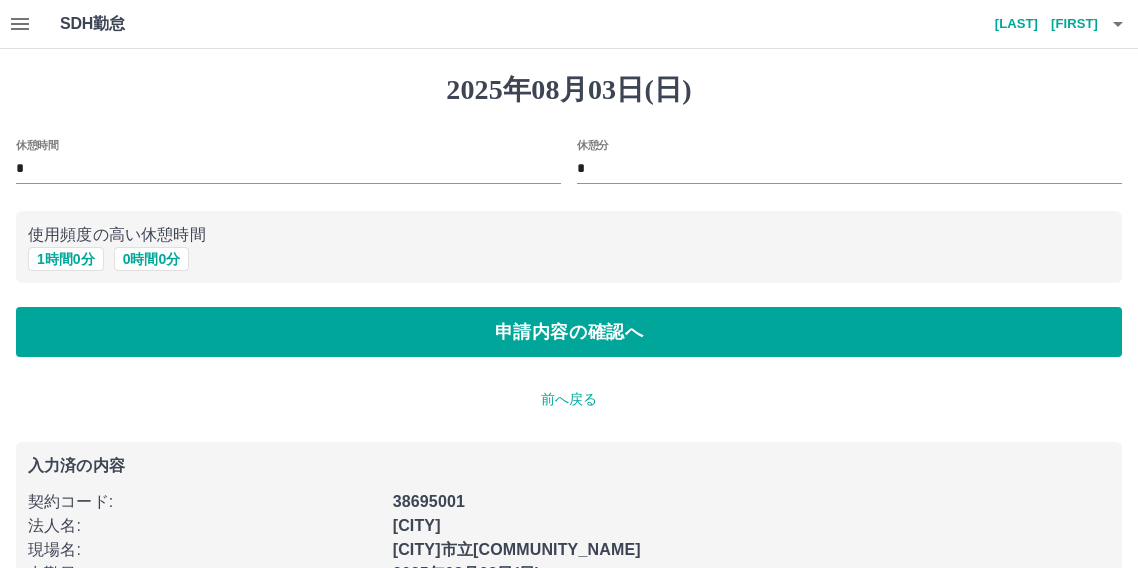 click on "前へ戻る" at bounding box center [569, 399] 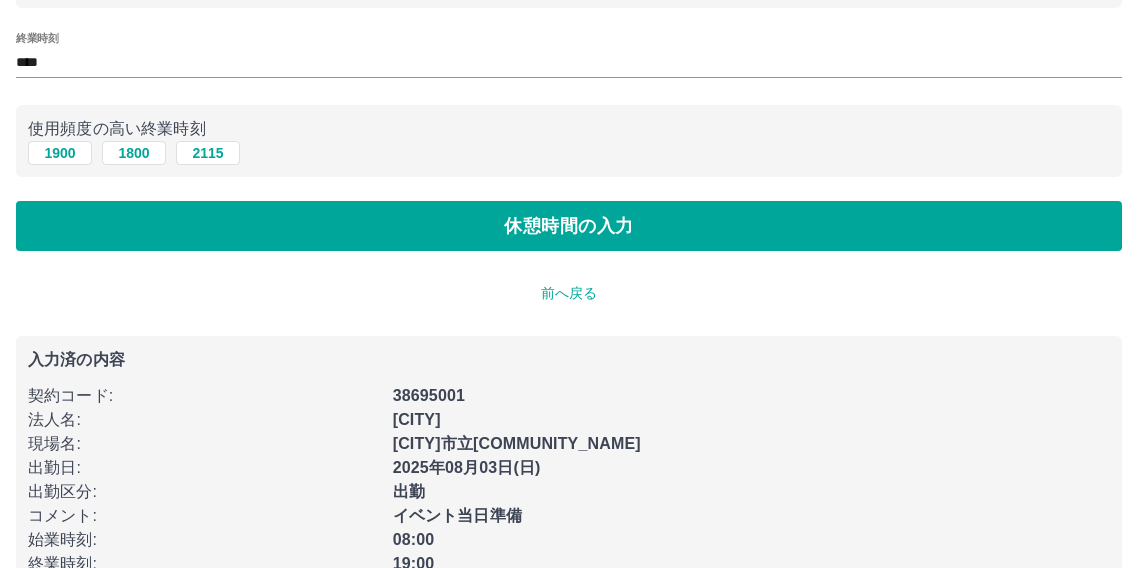 scroll, scrollTop: 147, scrollLeft: 0, axis: vertical 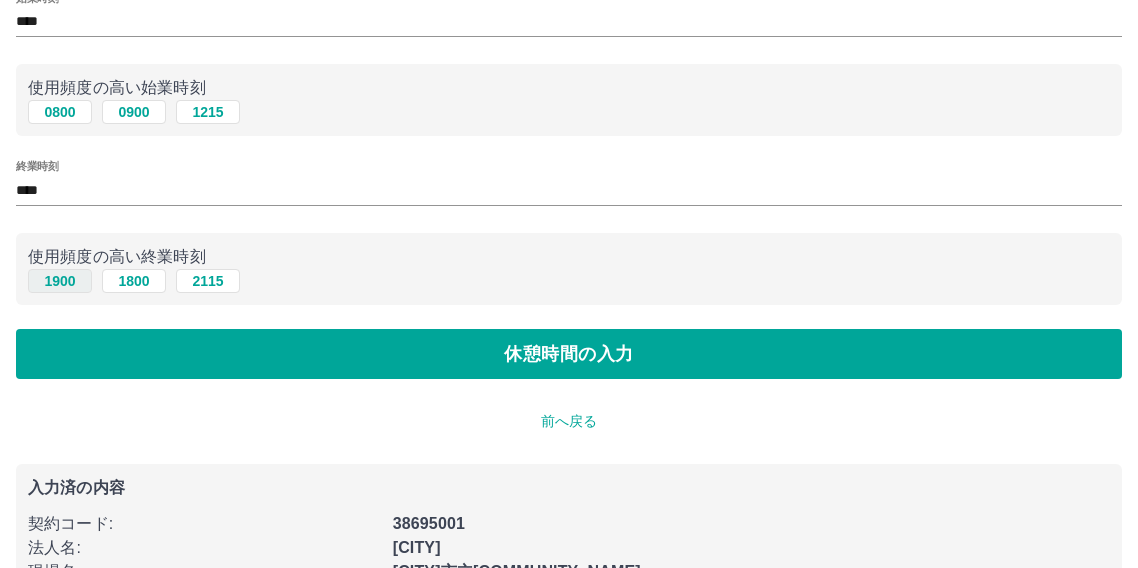 click on "1900" at bounding box center (60, 281) 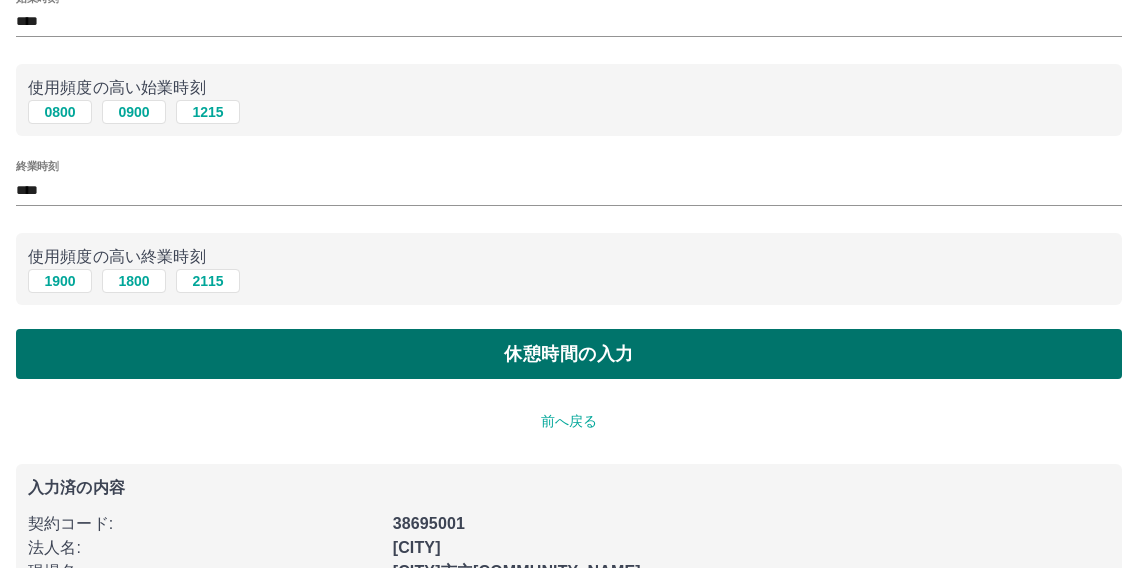 click on "休憩時間の入力" at bounding box center [569, 354] 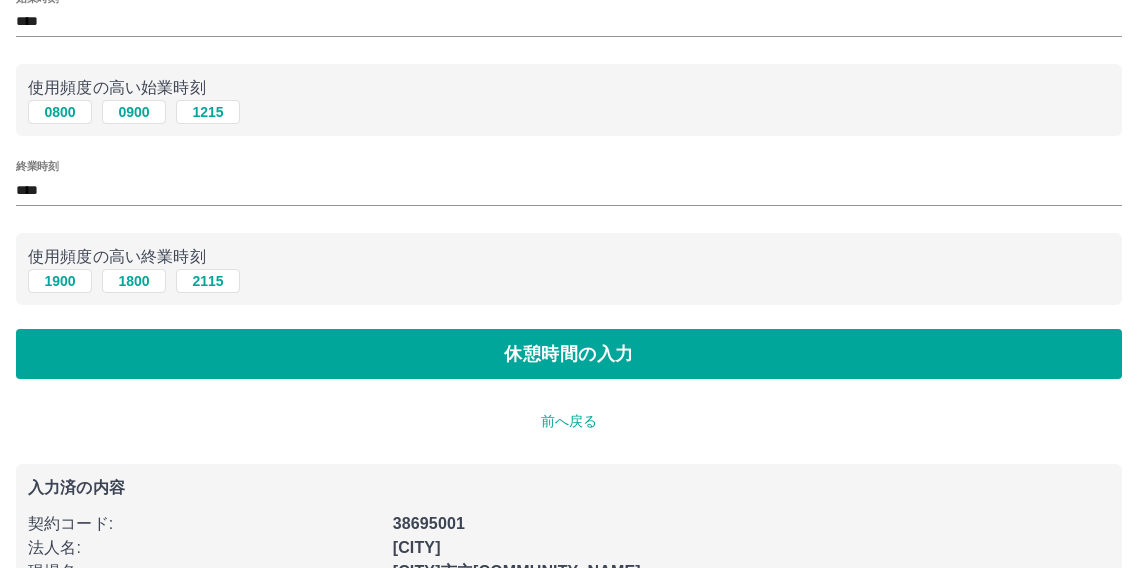 scroll, scrollTop: 0, scrollLeft: 0, axis: both 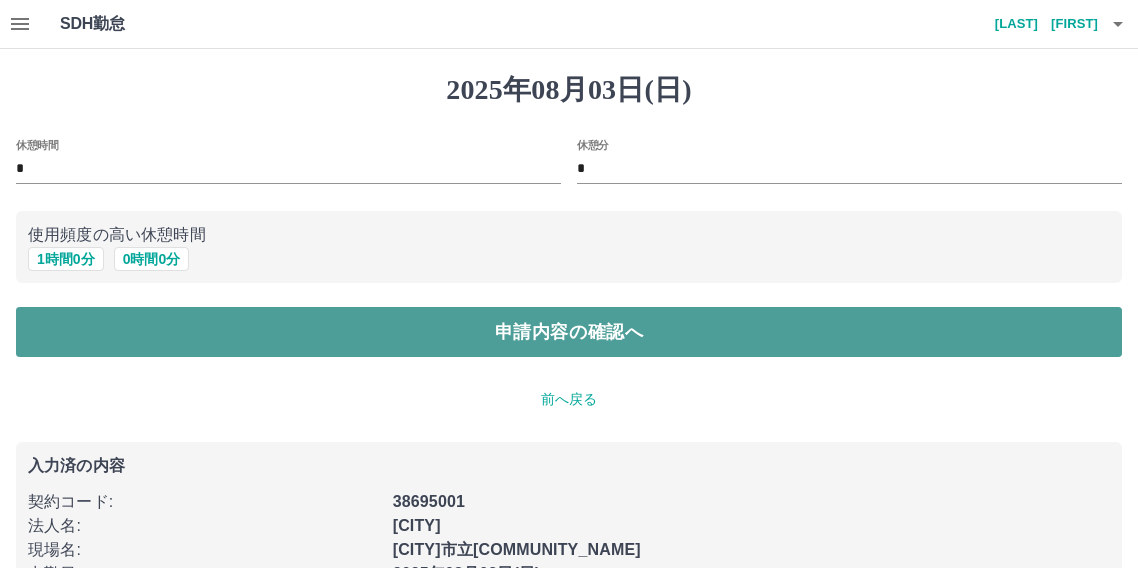 click on "申請内容の確認へ" at bounding box center (569, 332) 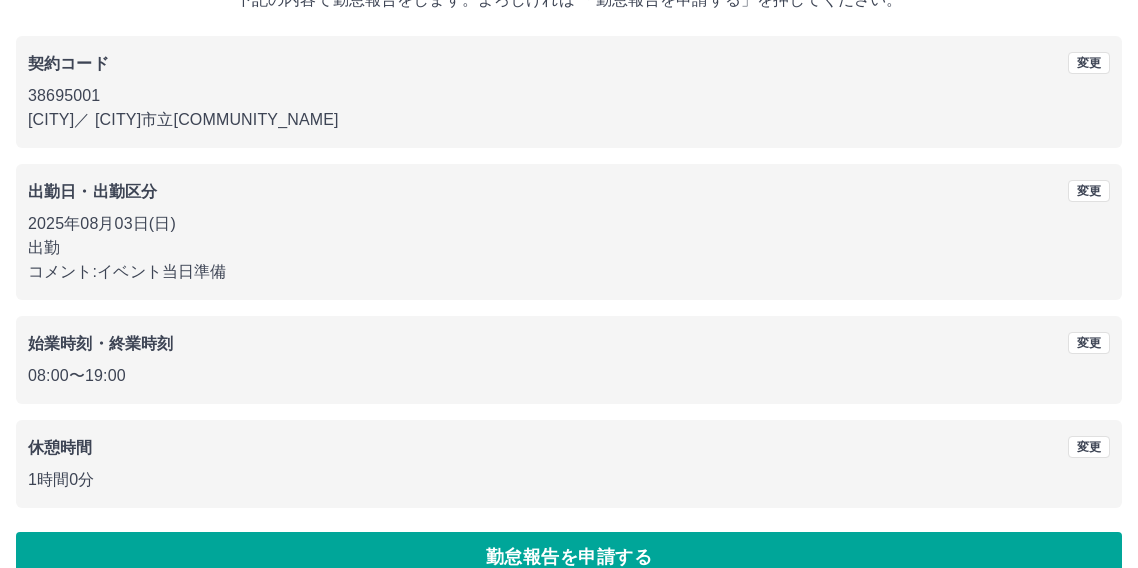scroll, scrollTop: 181, scrollLeft: 0, axis: vertical 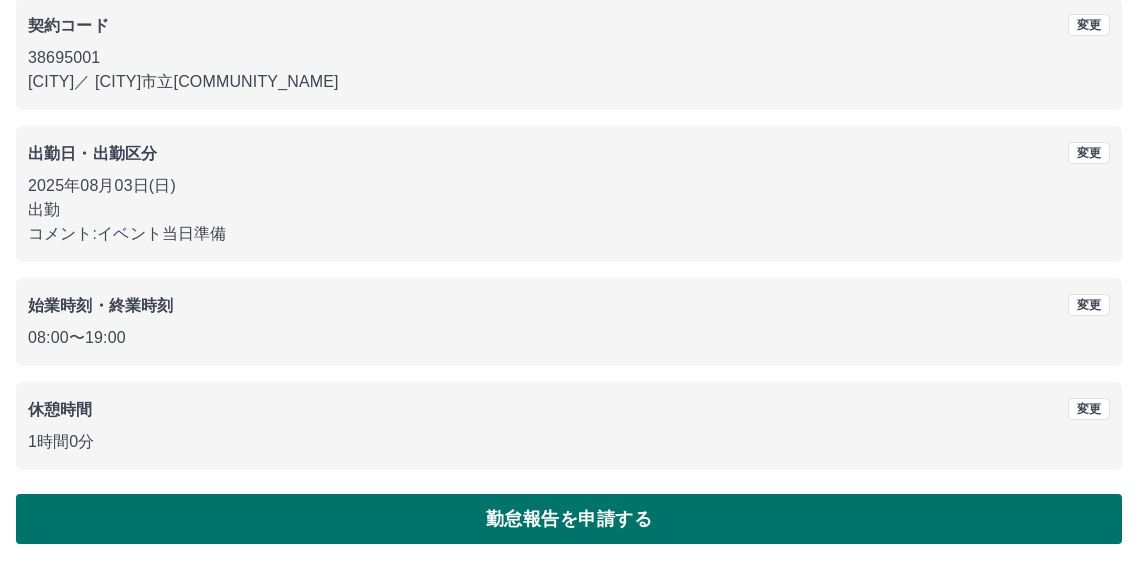 click on "勤怠報告を申請する" at bounding box center [569, 519] 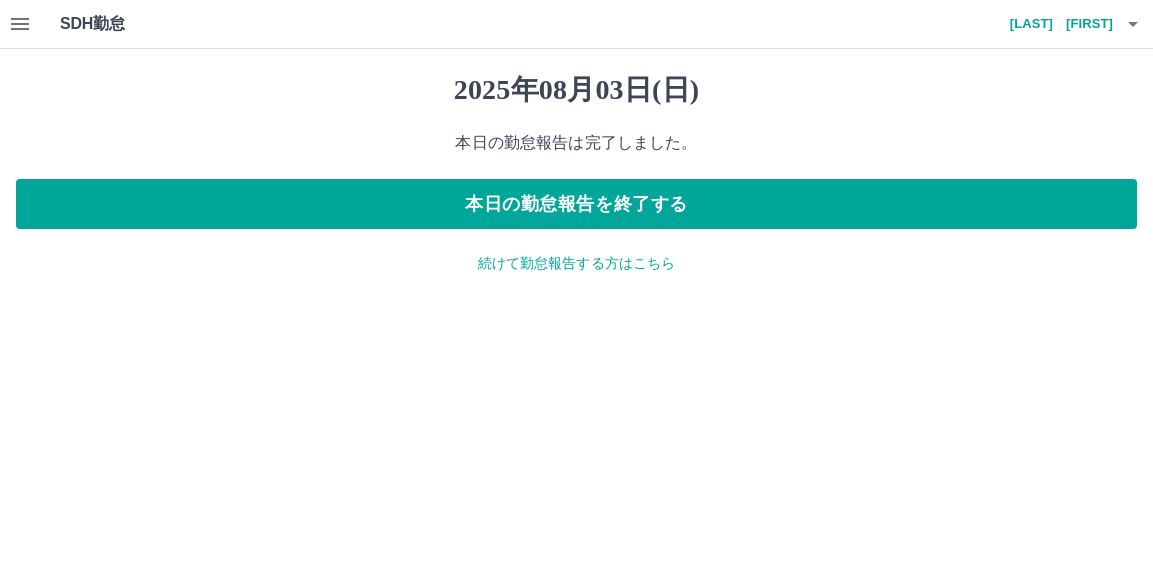 click on "続けて勤怠報告する方はこちら" at bounding box center [576, 263] 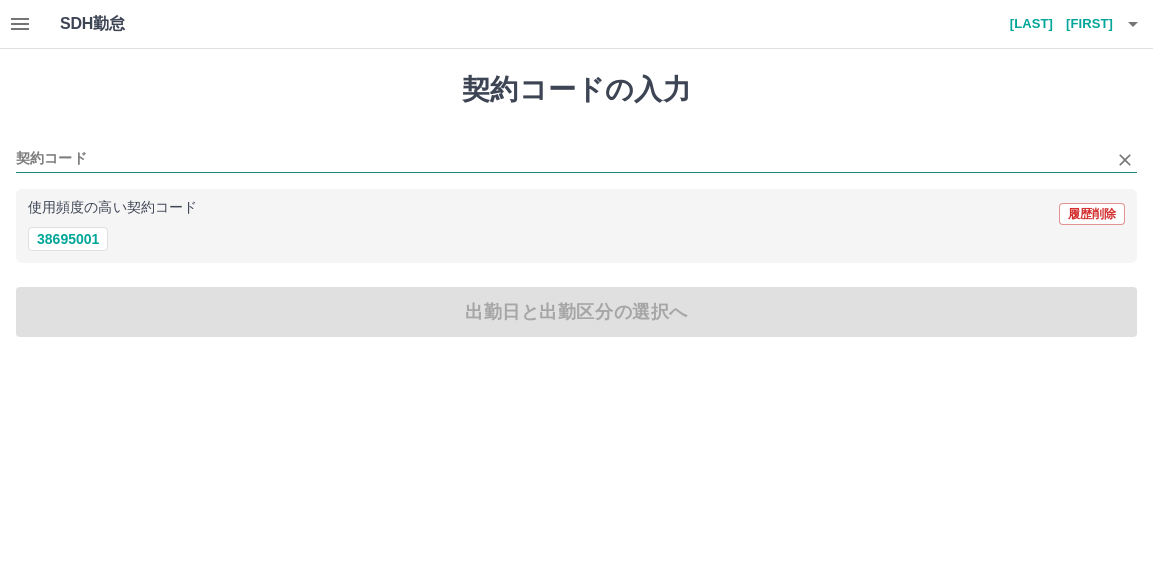 click on "契約コード" at bounding box center [561, 159] 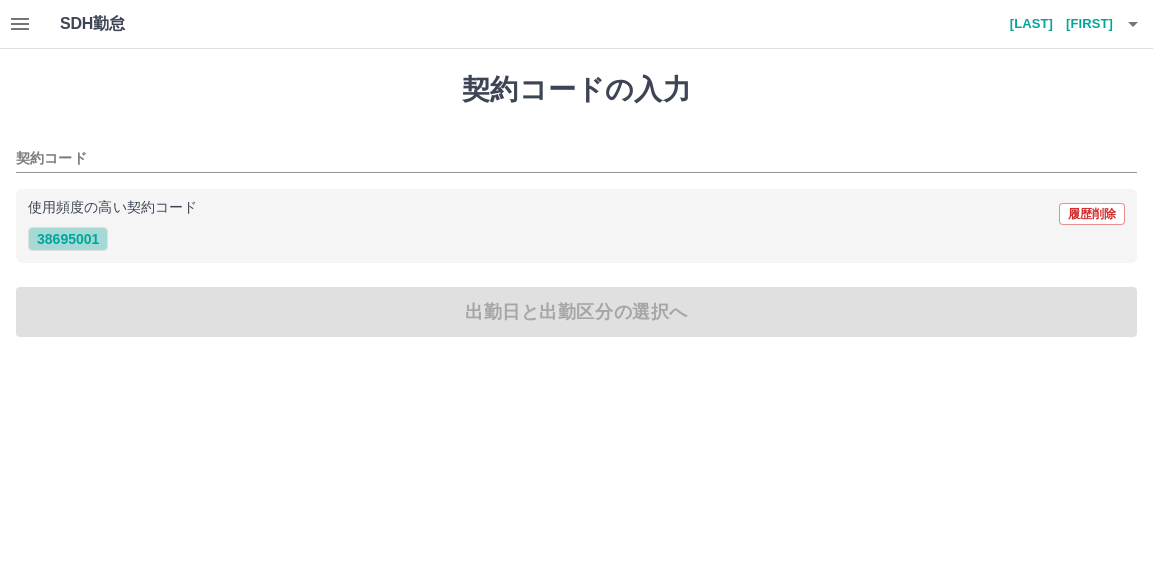 click on "38695001" at bounding box center [68, 239] 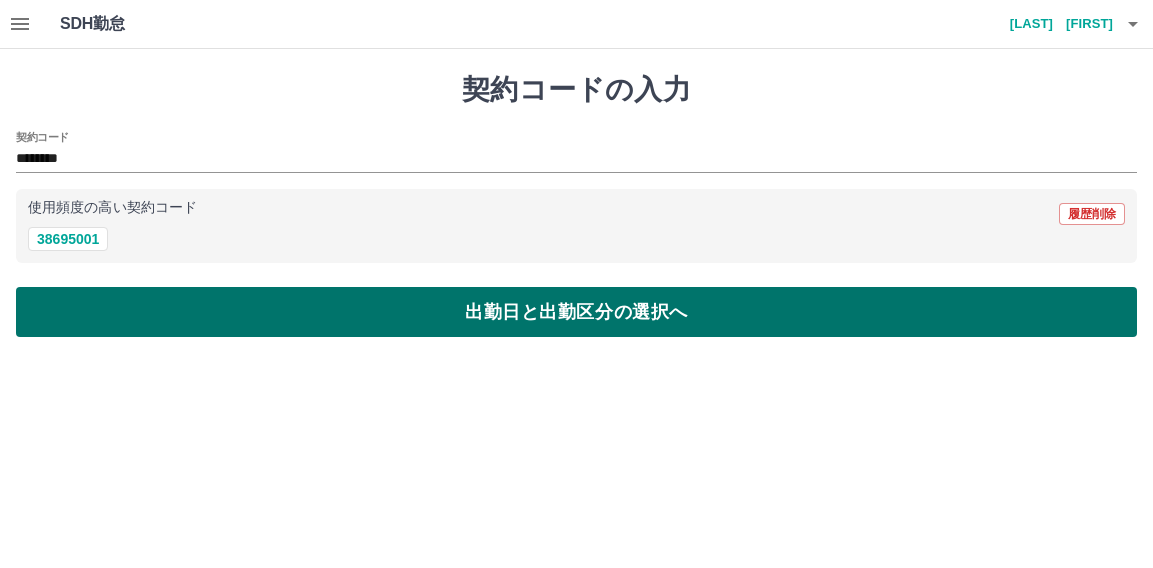 click on "出勤日と出勤区分の選択へ" at bounding box center (576, 312) 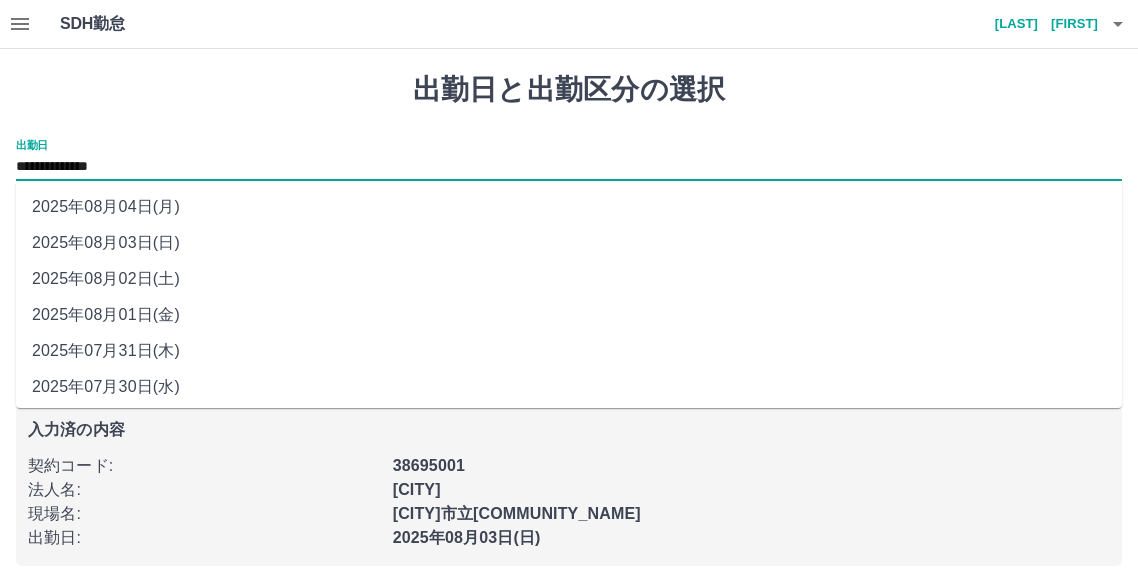 click on "**********" at bounding box center [569, 167] 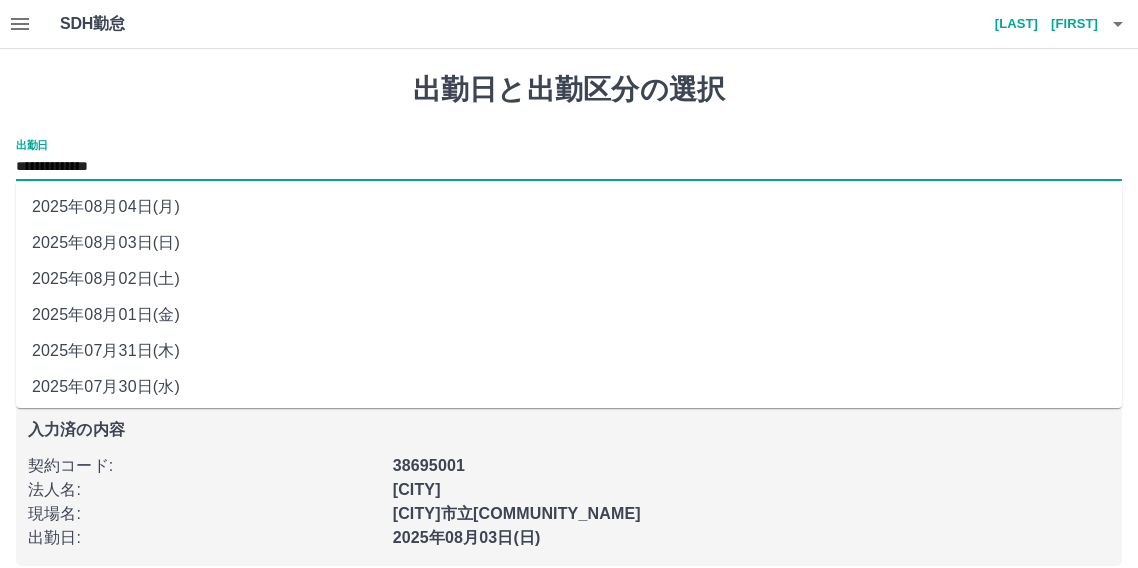 drag, startPoint x: 101, startPoint y: 168, endPoint x: 111, endPoint y: 213, distance: 46.09772 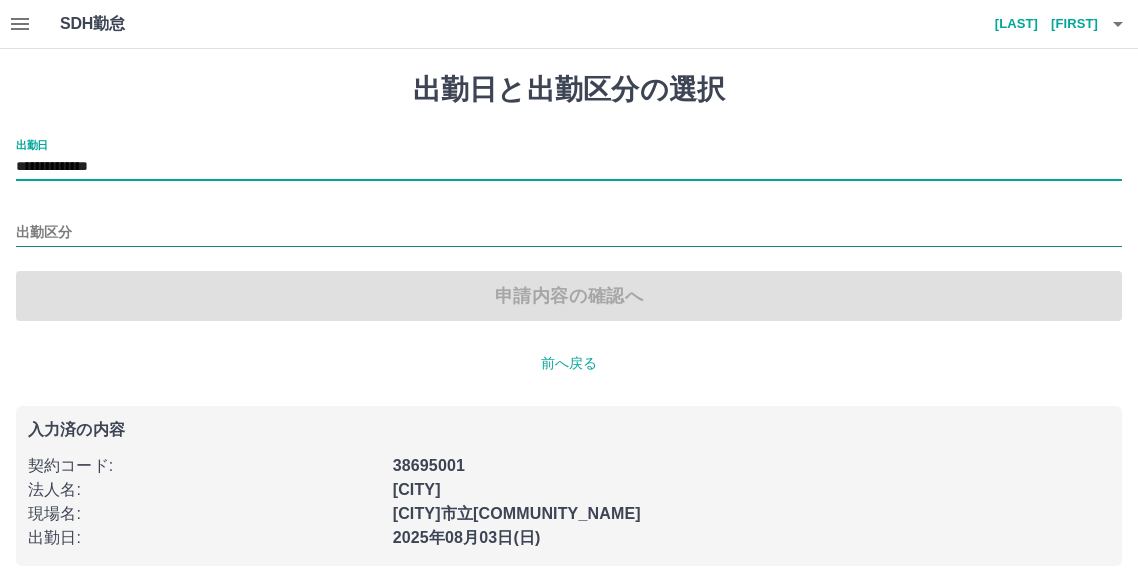 click on "出勤区分" at bounding box center (569, 233) 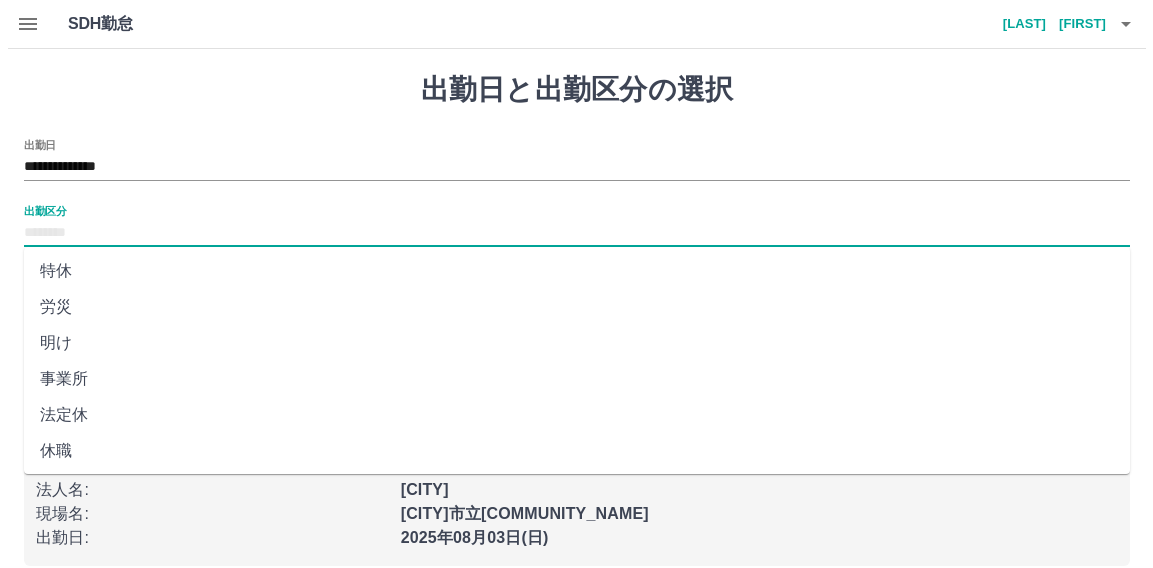 scroll, scrollTop: 437, scrollLeft: 0, axis: vertical 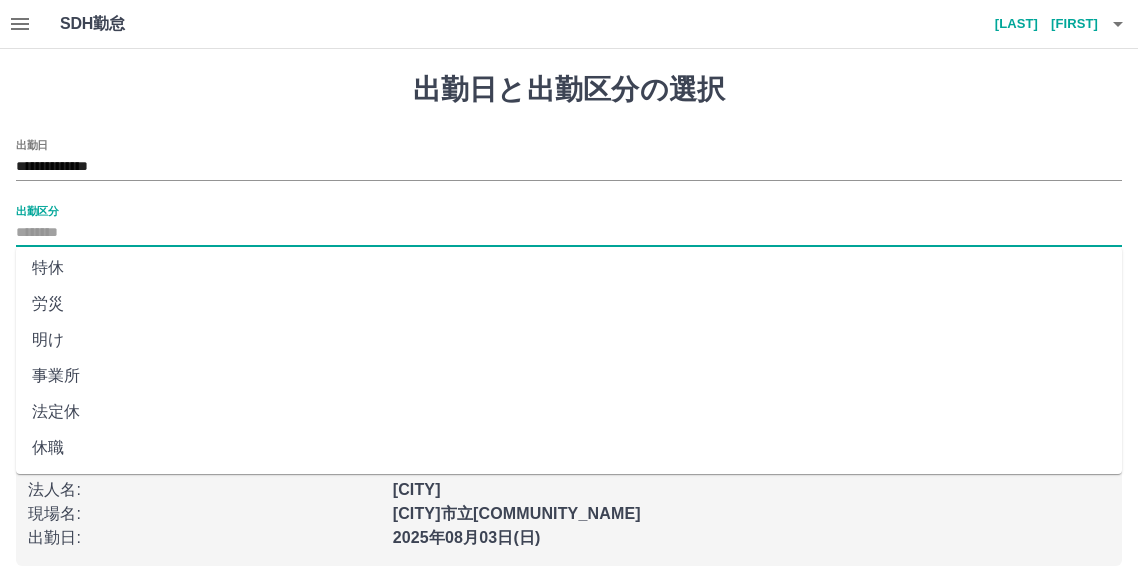 click on "法定休" at bounding box center [569, 412] 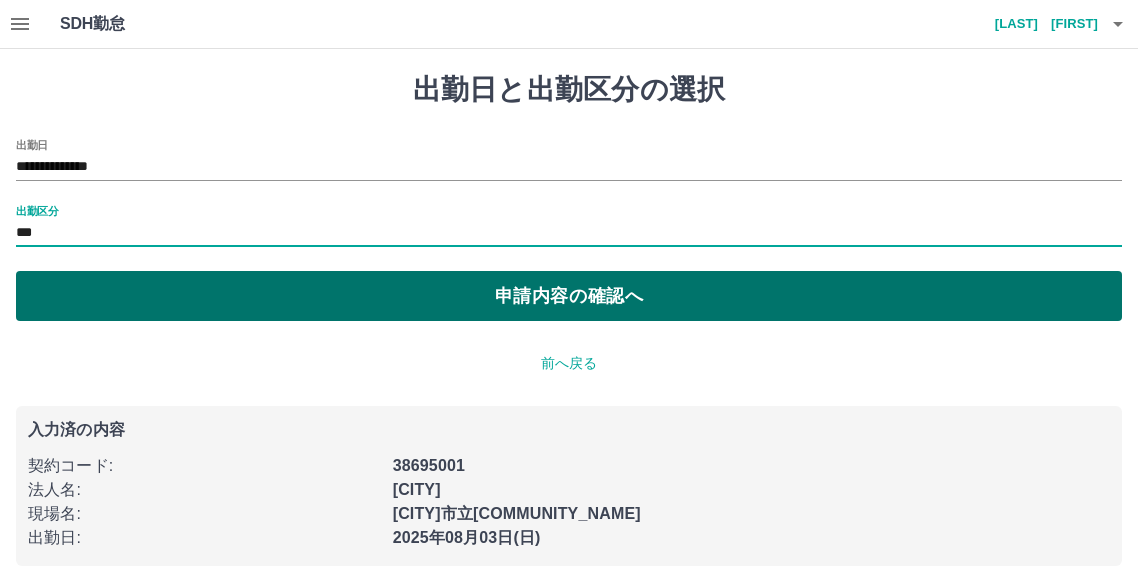click on "申請内容の確認へ" at bounding box center (569, 296) 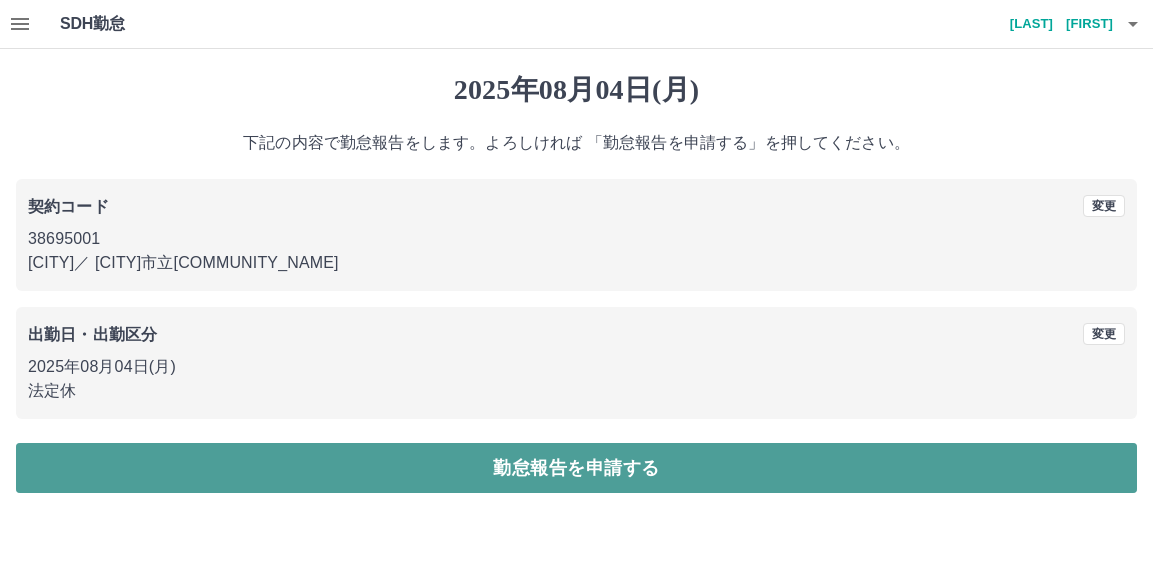 click on "勤怠報告を申請する" at bounding box center (576, 468) 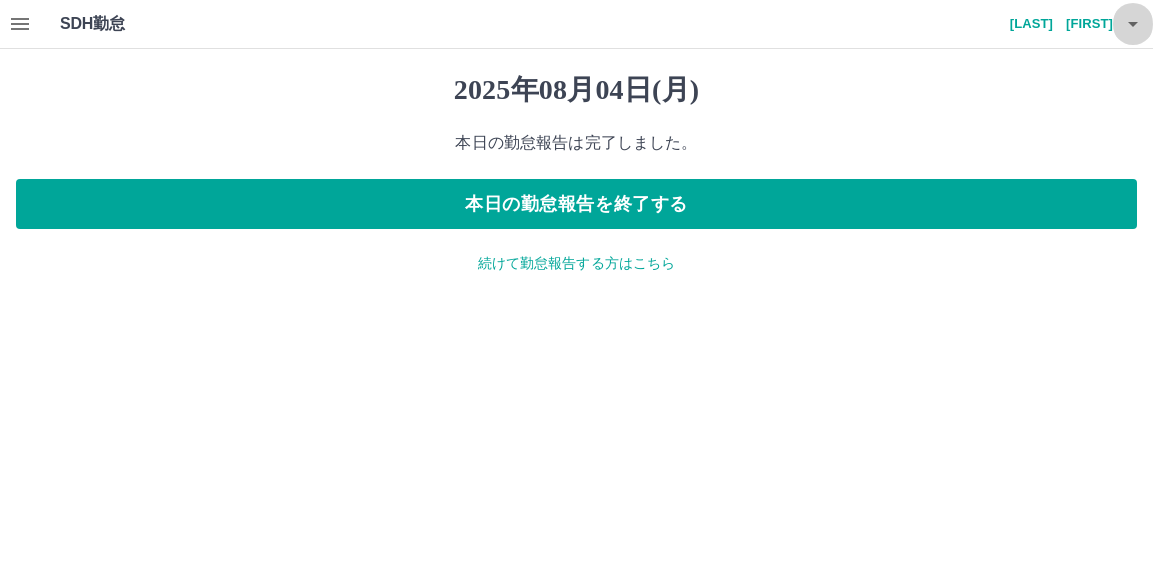 click 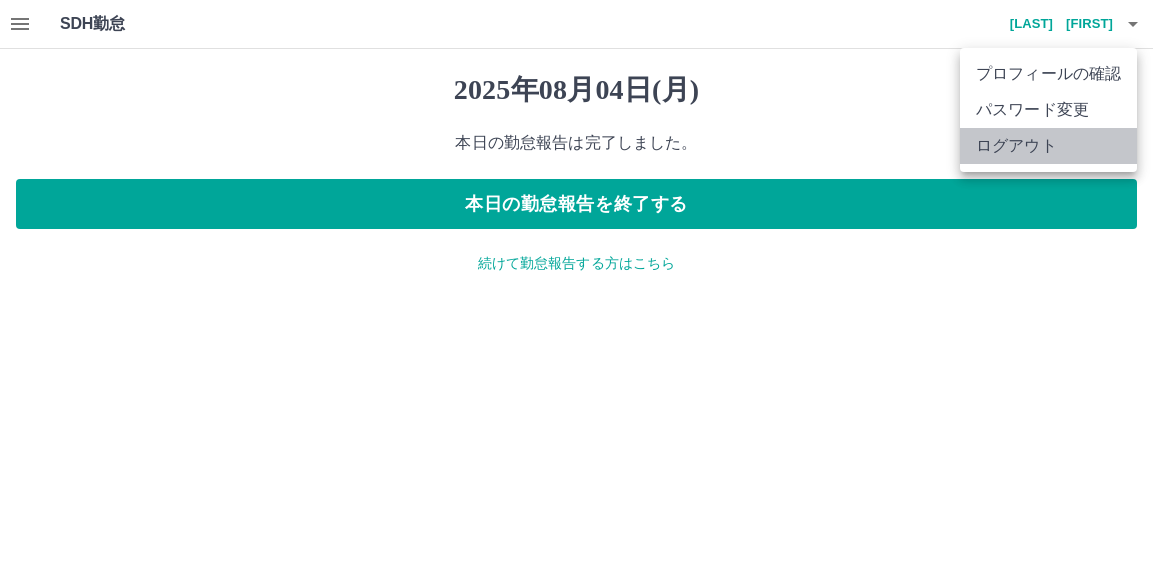 click on "ログアウト" at bounding box center [1048, 146] 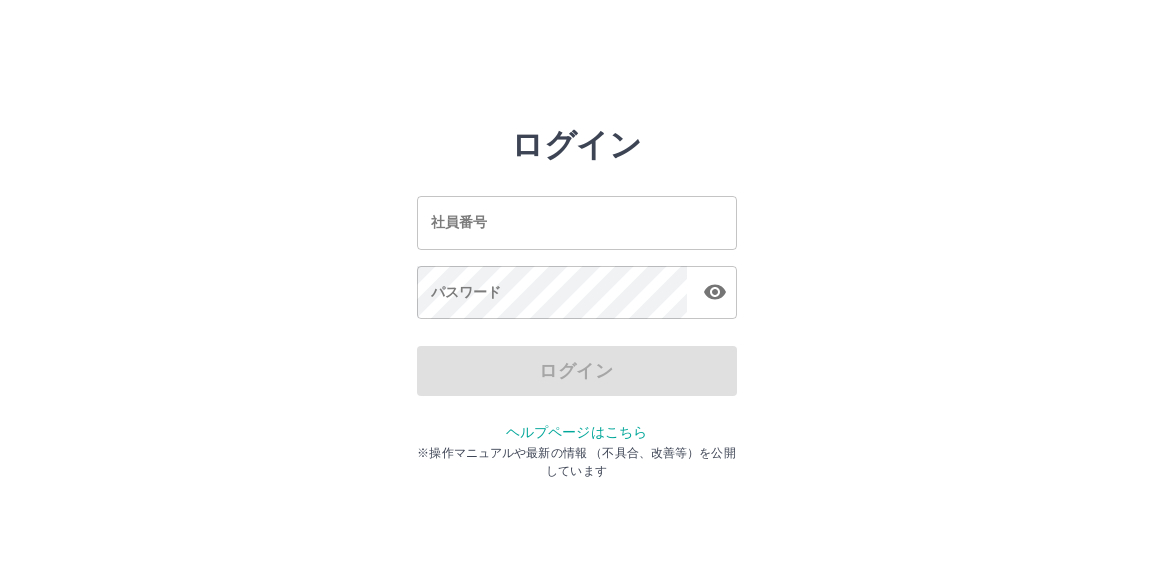 scroll, scrollTop: 0, scrollLeft: 0, axis: both 